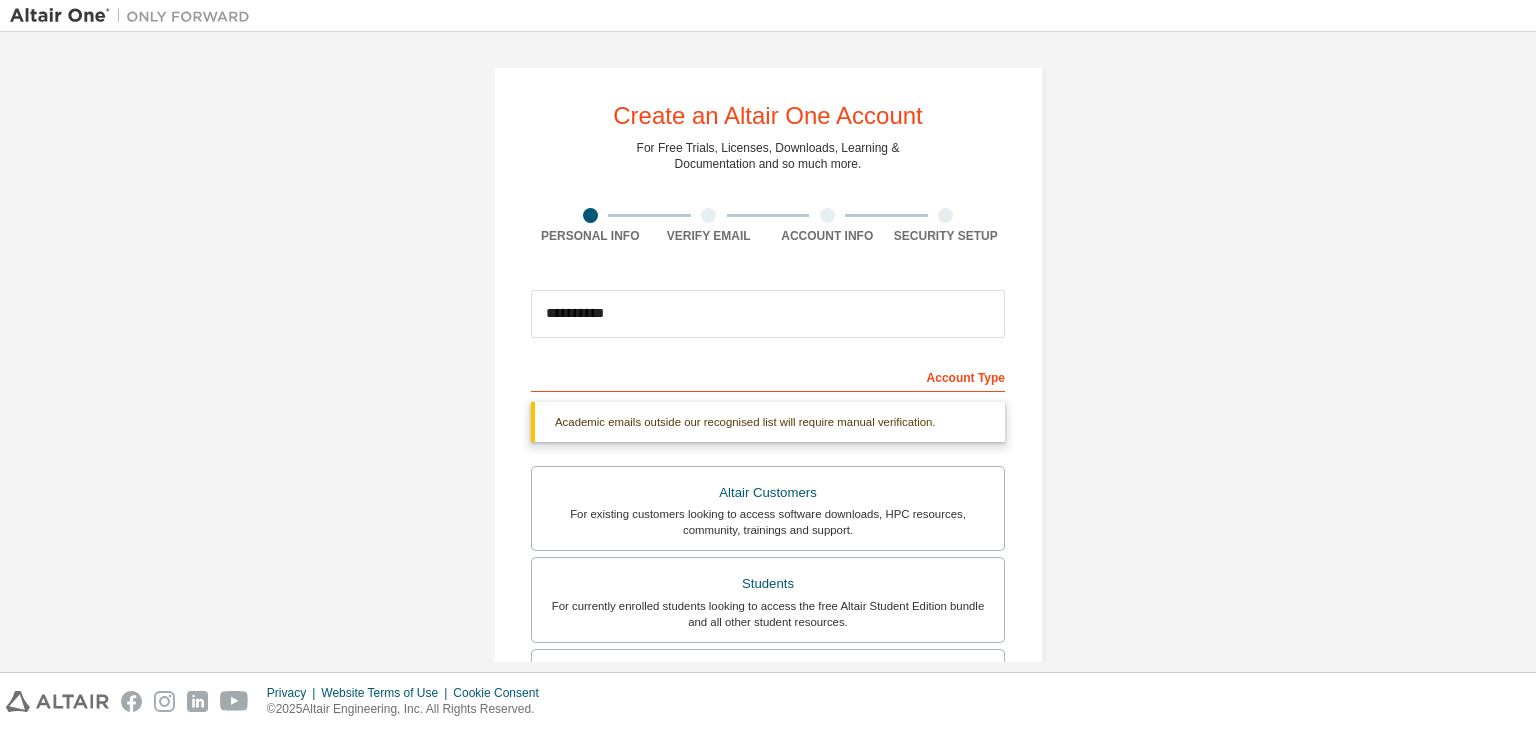 scroll, scrollTop: 0, scrollLeft: 0, axis: both 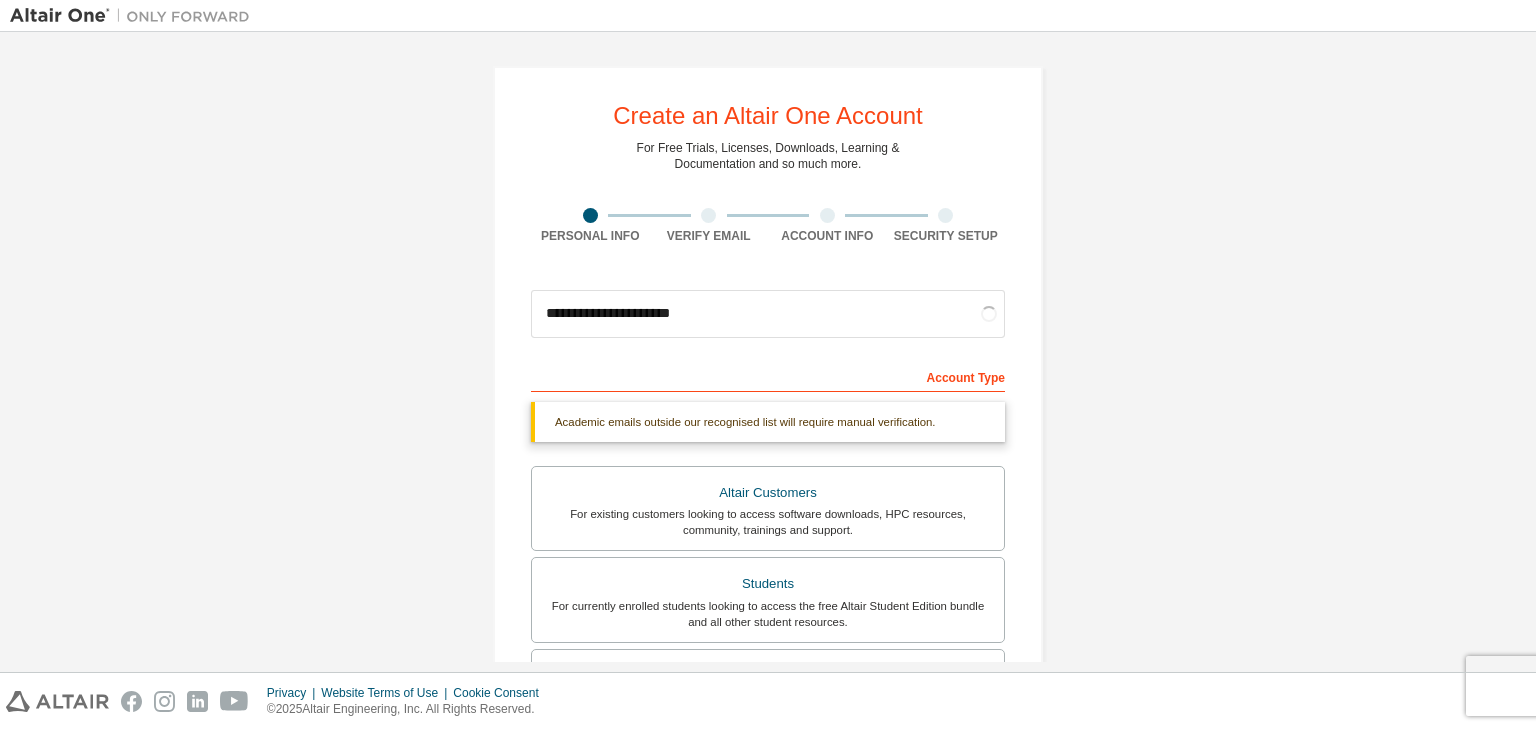 click on "**********" at bounding box center (768, 314) 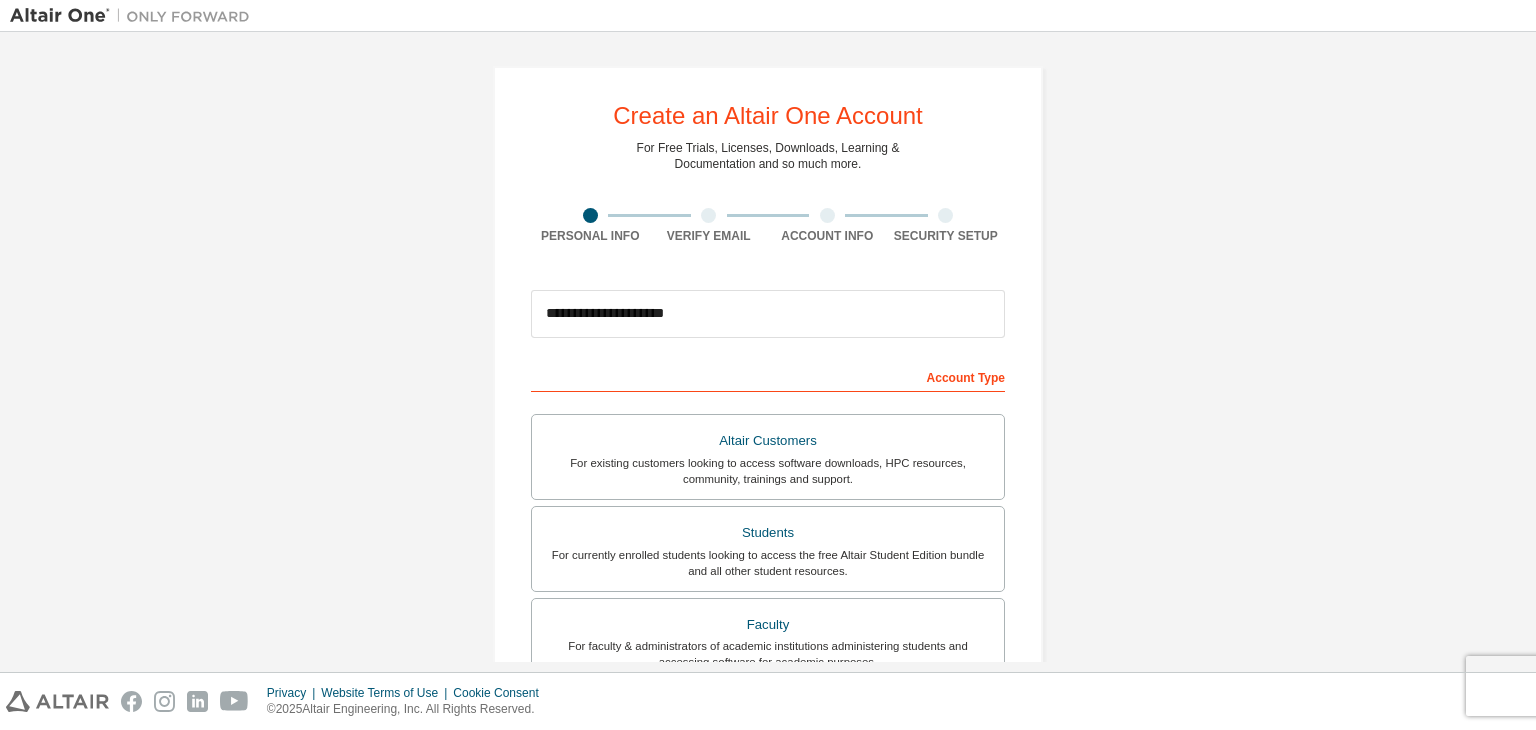 click on "**********" at bounding box center [768, 314] 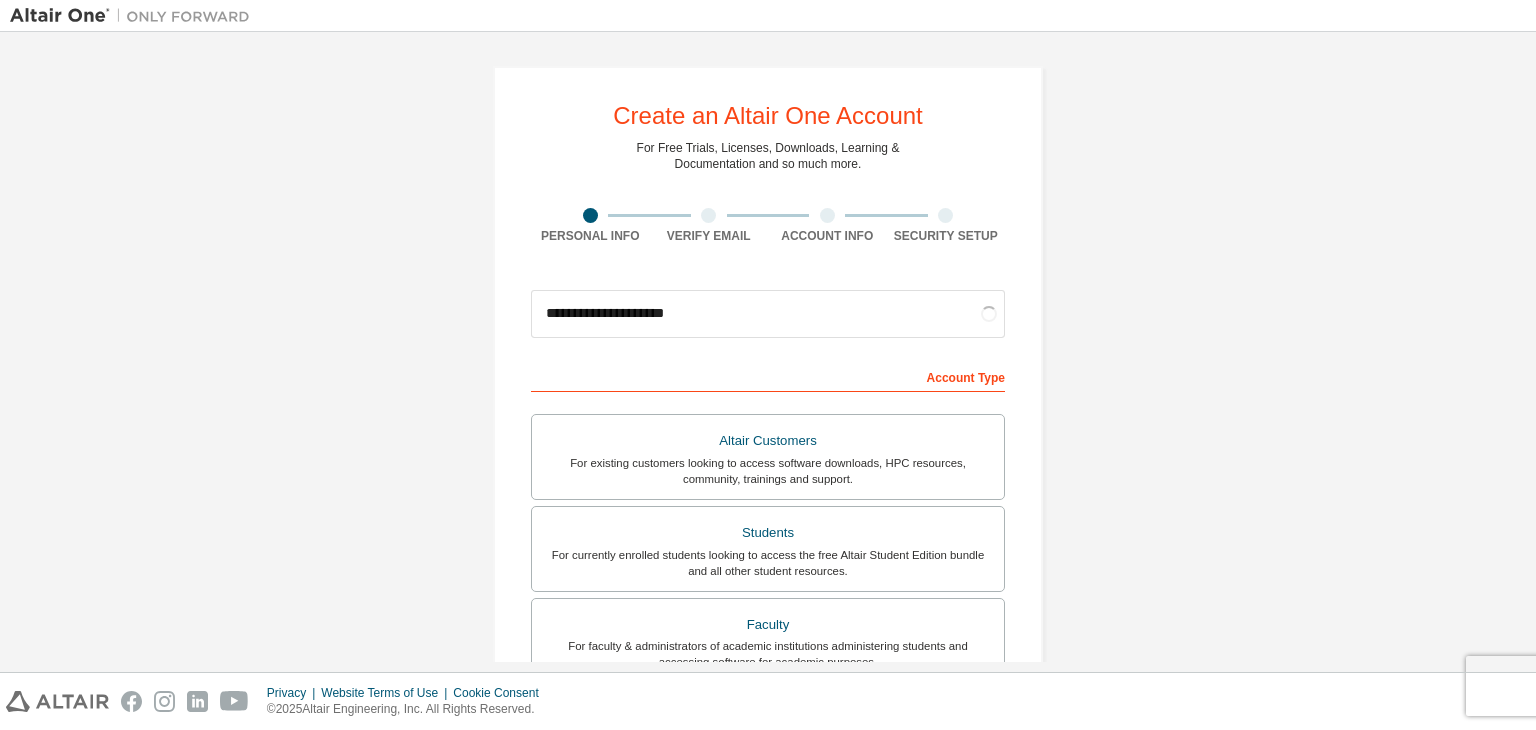 click on "**********" at bounding box center [768, 314] 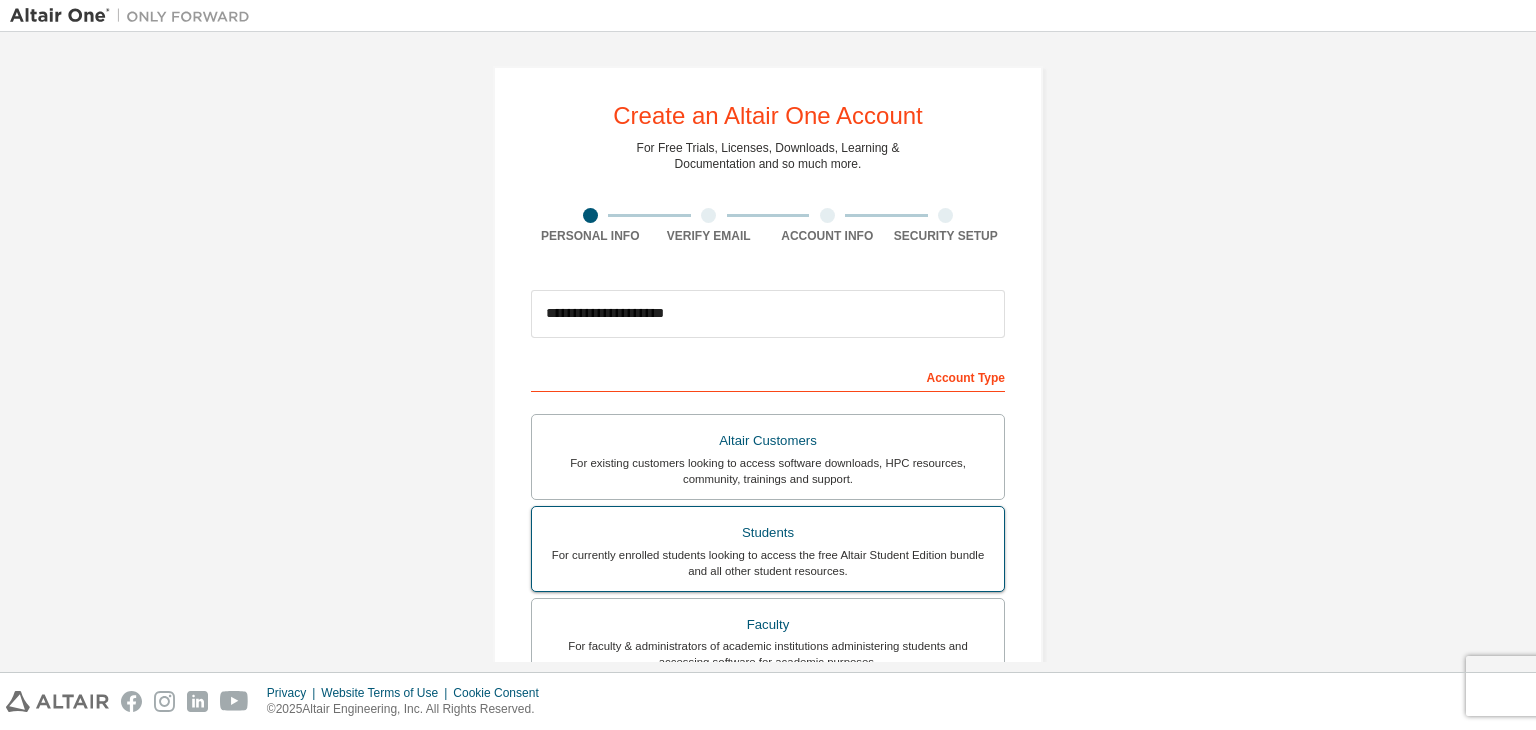 scroll, scrollTop: 435, scrollLeft: 0, axis: vertical 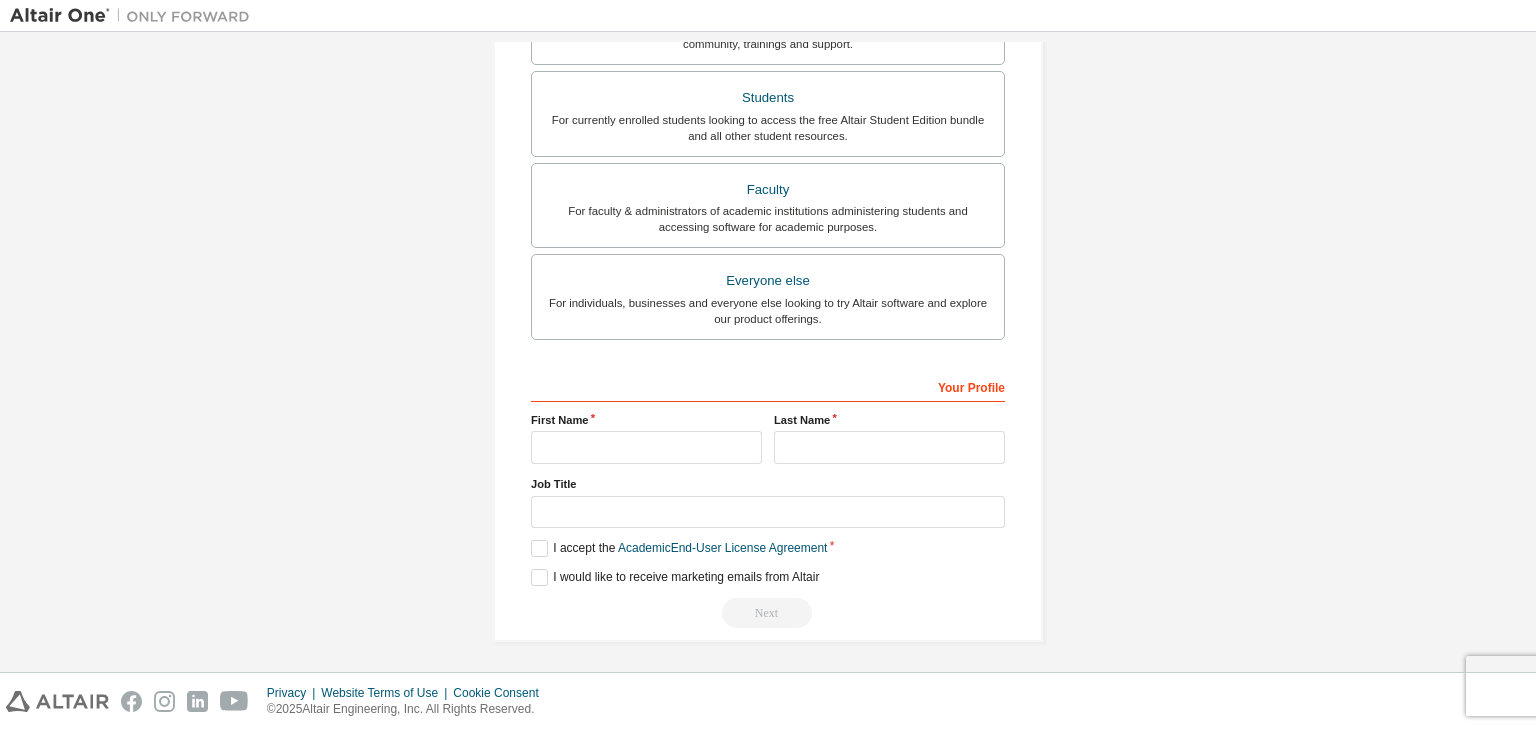 type on "**********" 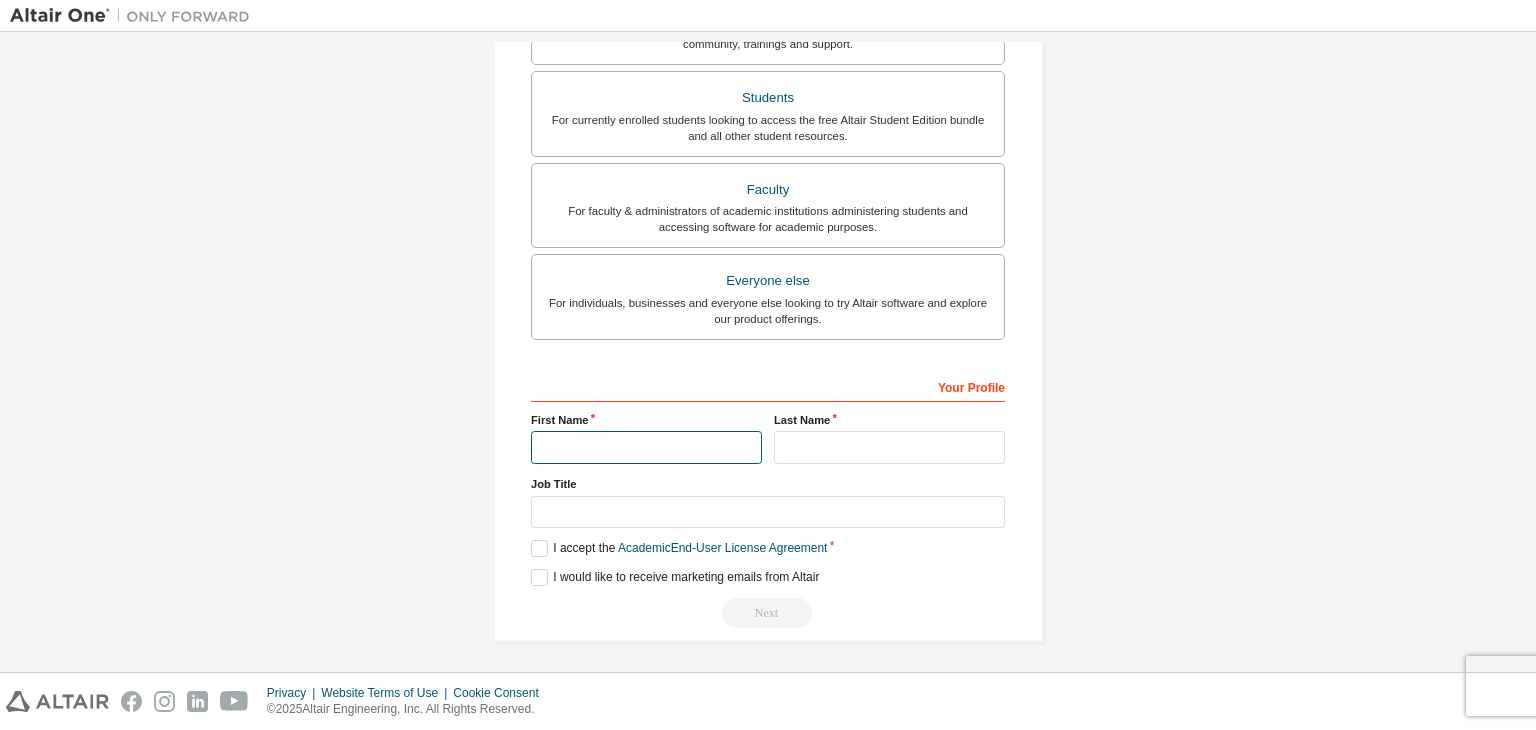 click at bounding box center (646, 447) 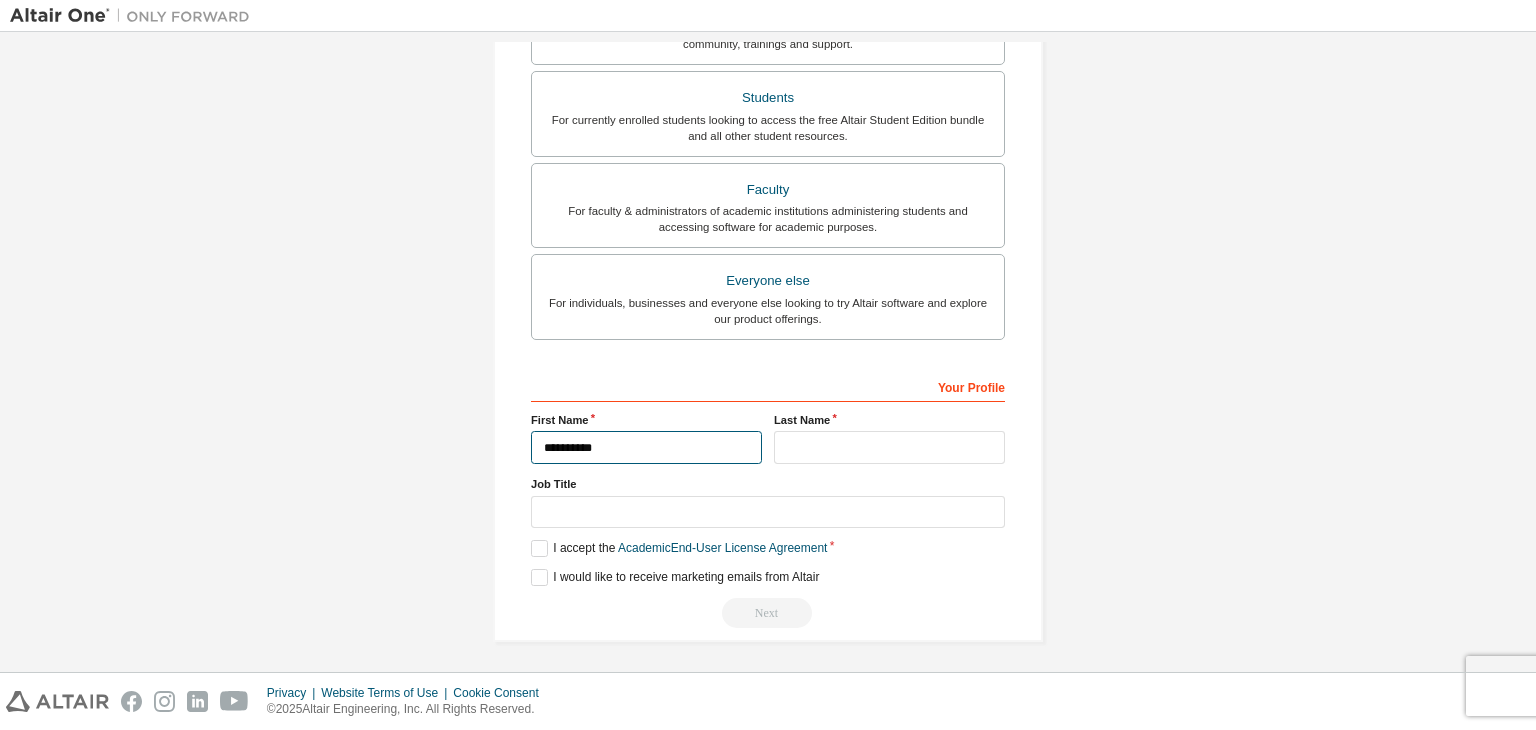 type on "**********" 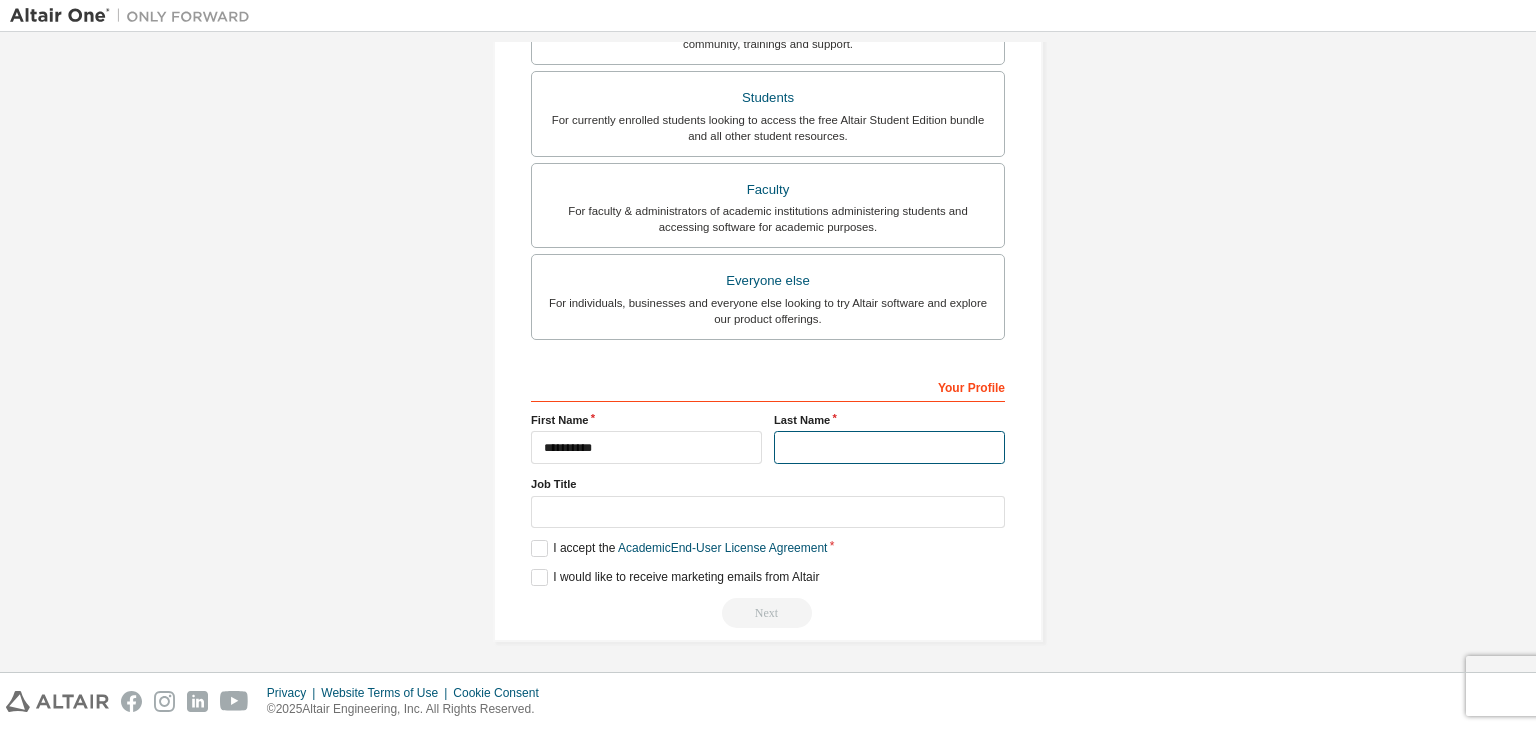 click at bounding box center (889, 447) 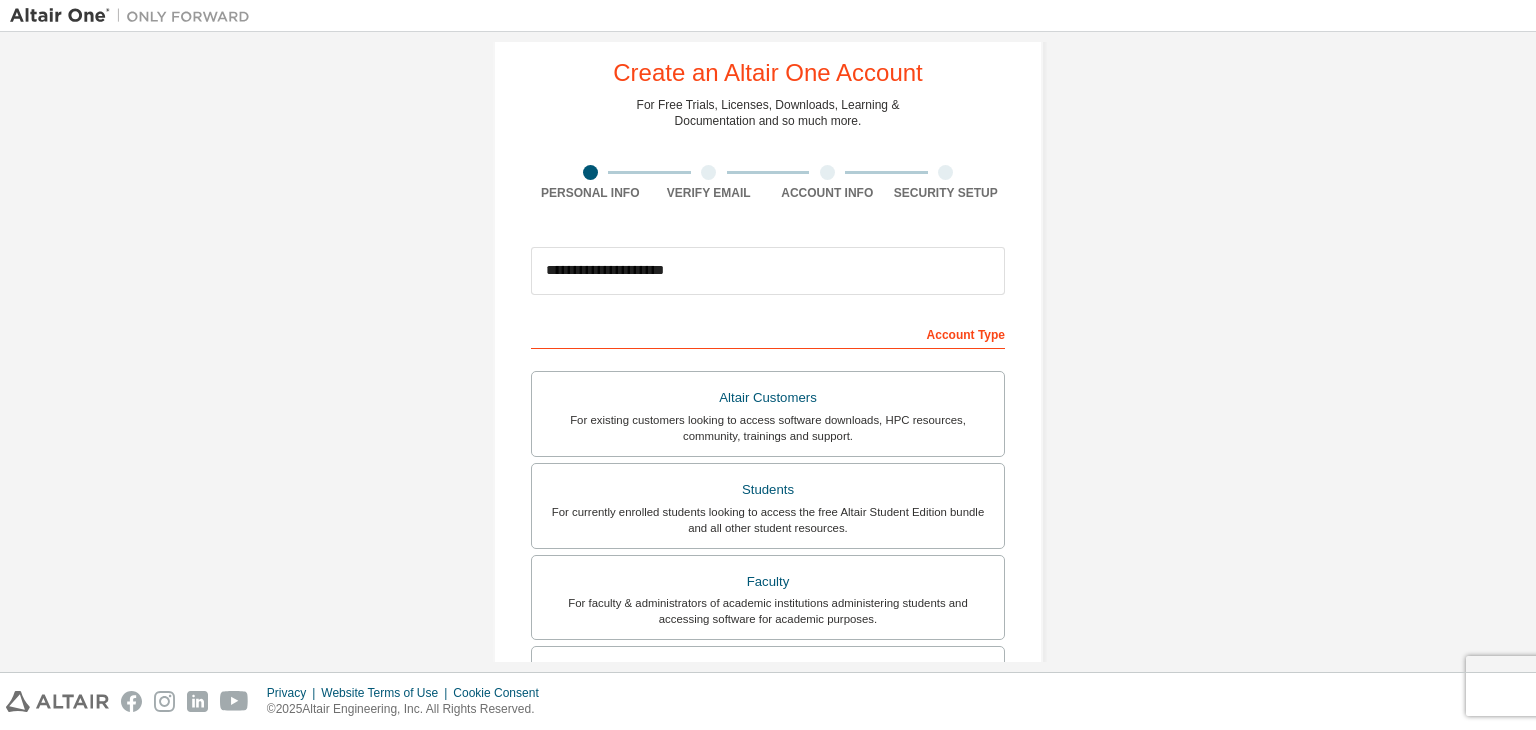scroll, scrollTop: 0, scrollLeft: 0, axis: both 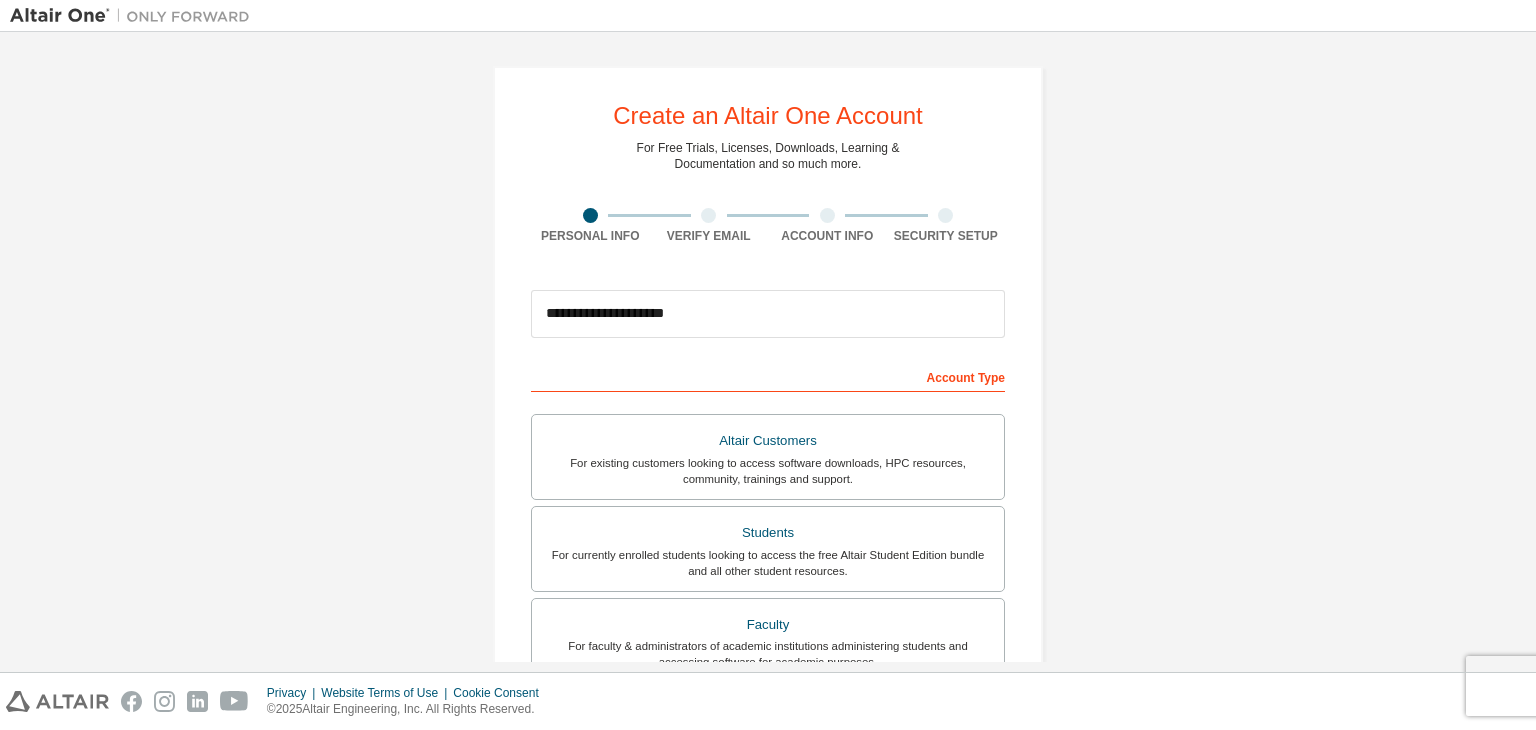 type on "**********" 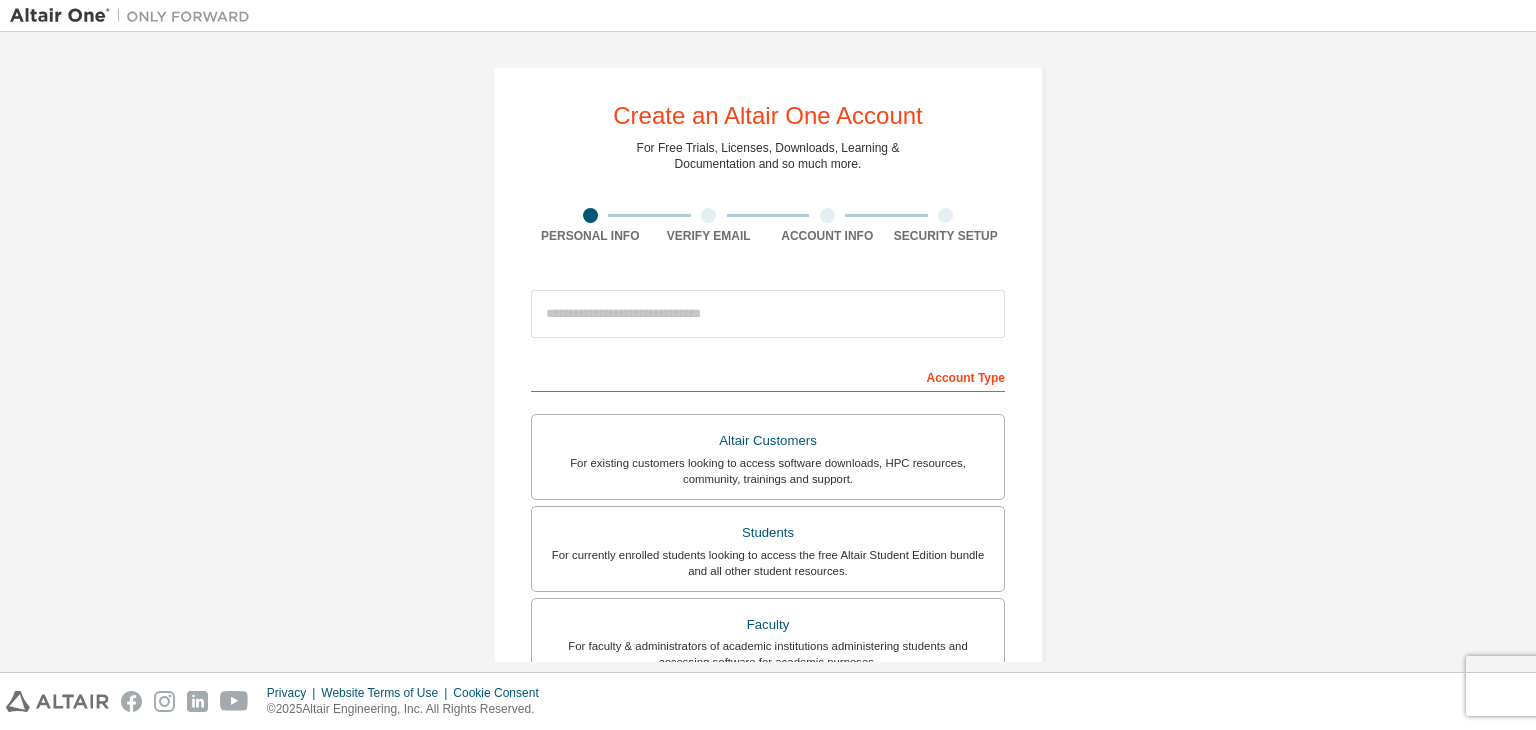 scroll, scrollTop: 0, scrollLeft: 0, axis: both 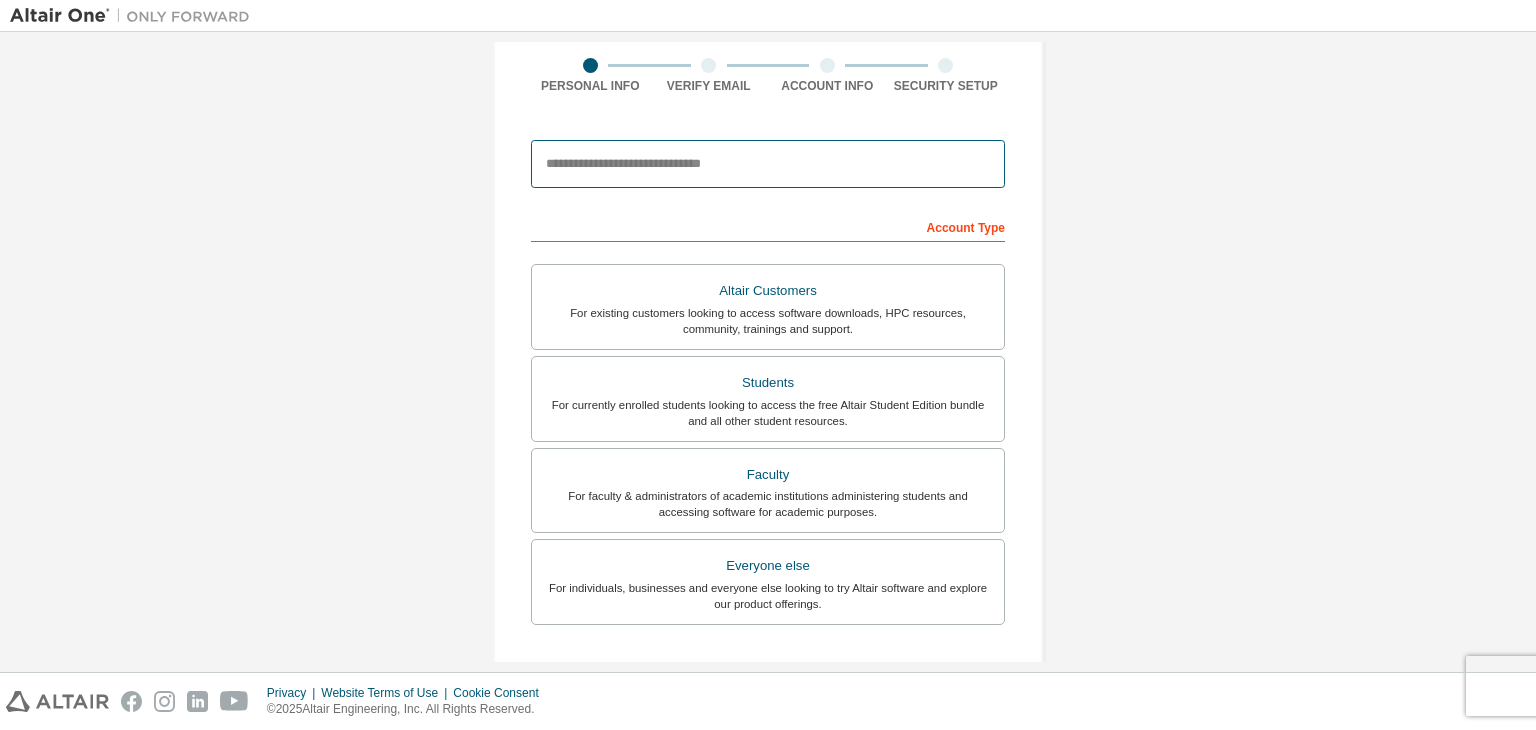 click at bounding box center [768, 164] 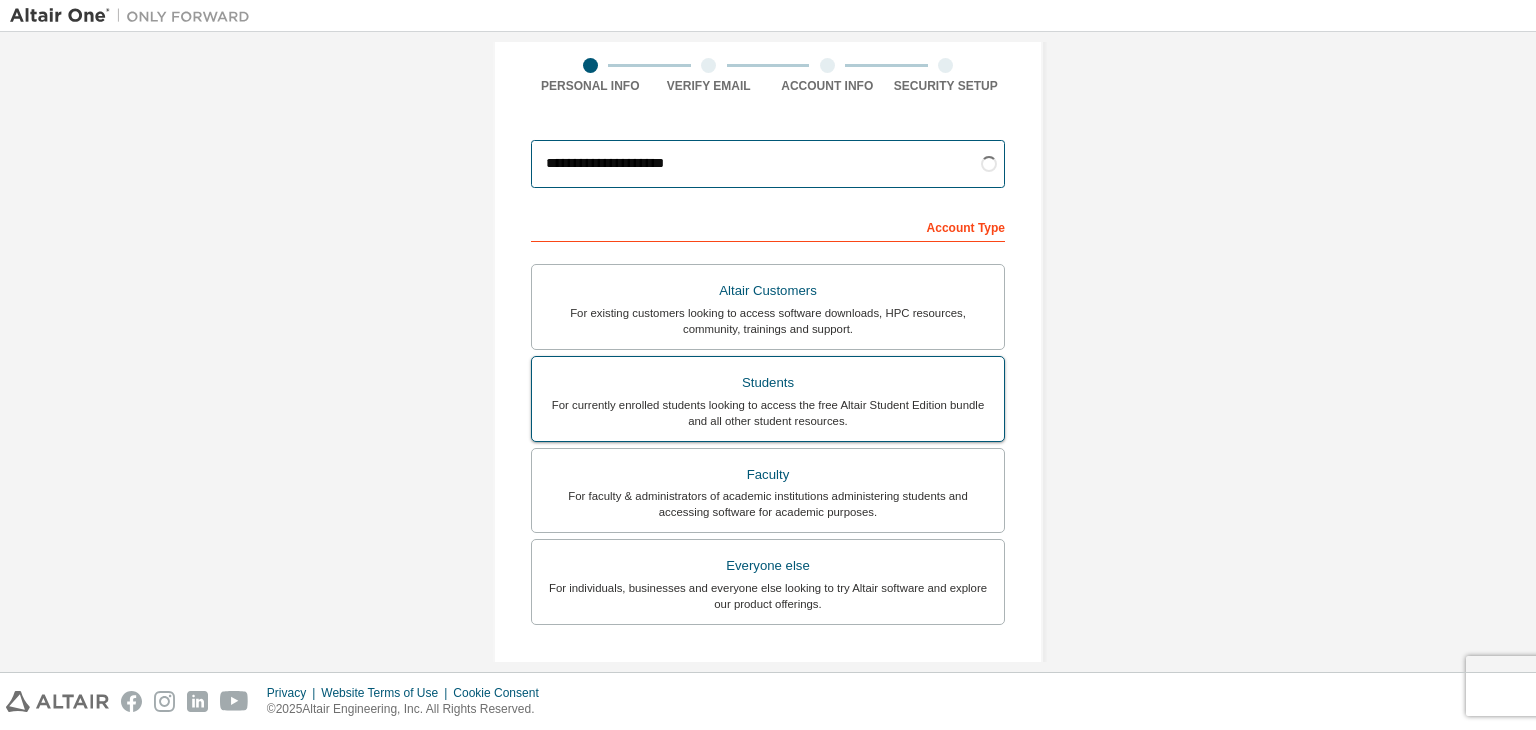 type on "**********" 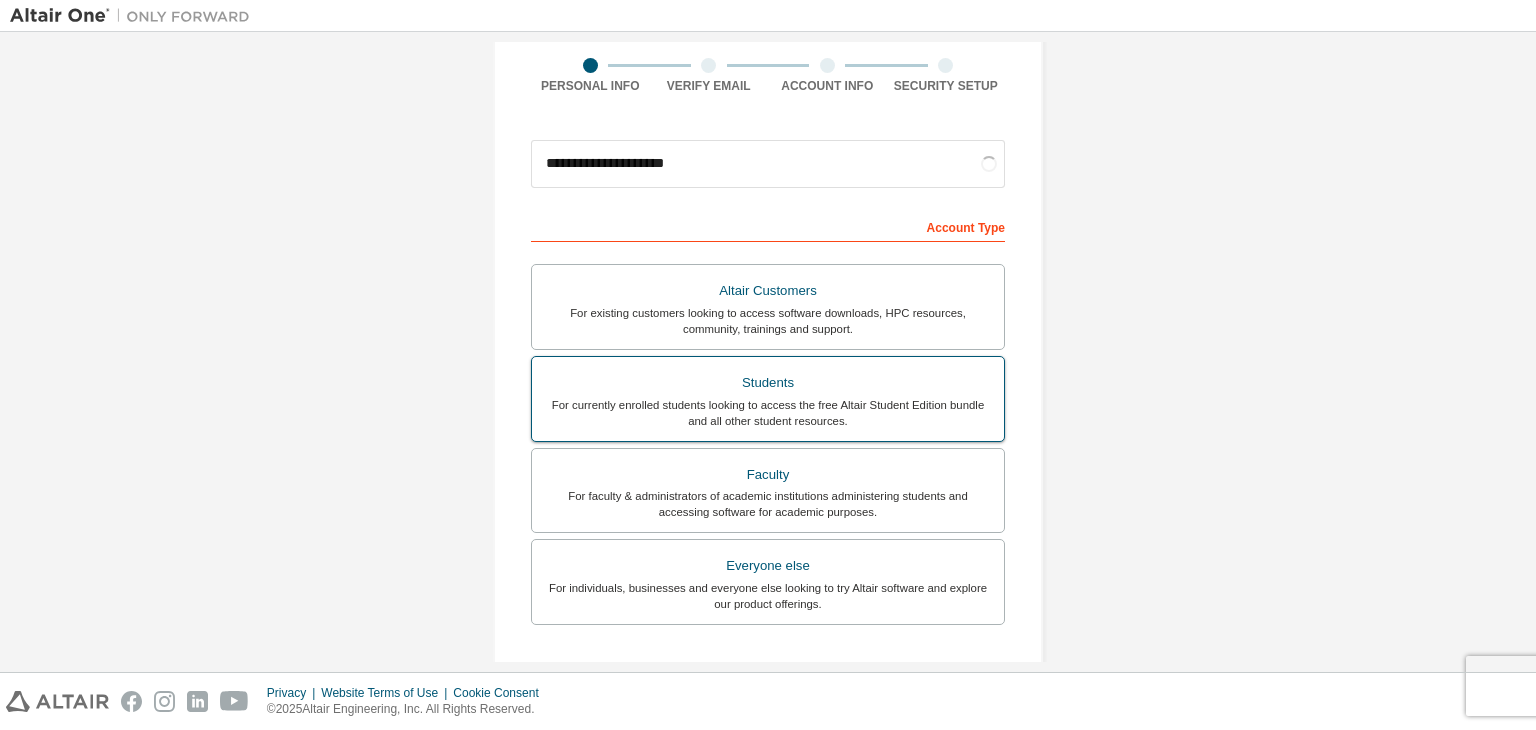 click on "For currently enrolled students looking to access the free Altair Student Edition bundle and all other student resources." at bounding box center [768, 413] 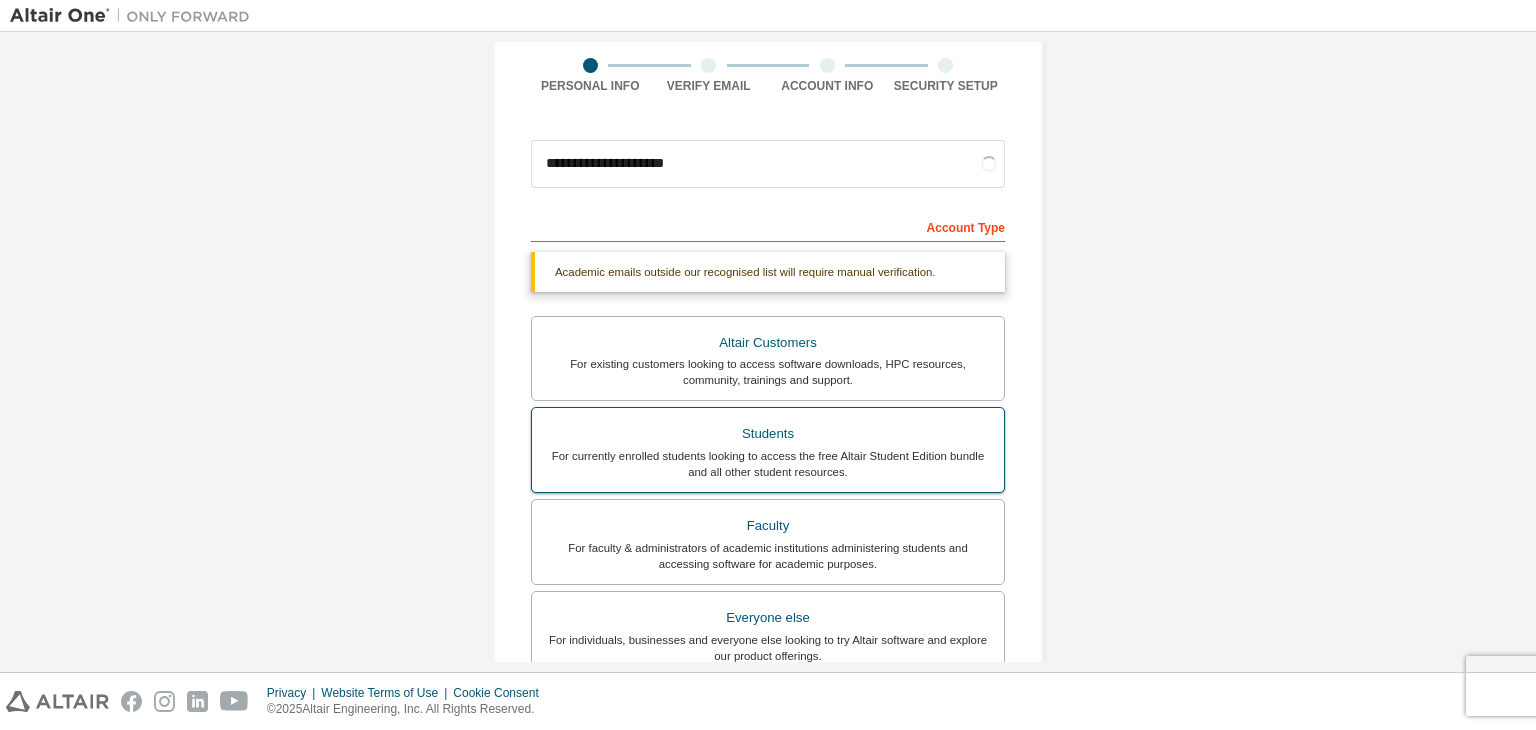 scroll, scrollTop: 487, scrollLeft: 0, axis: vertical 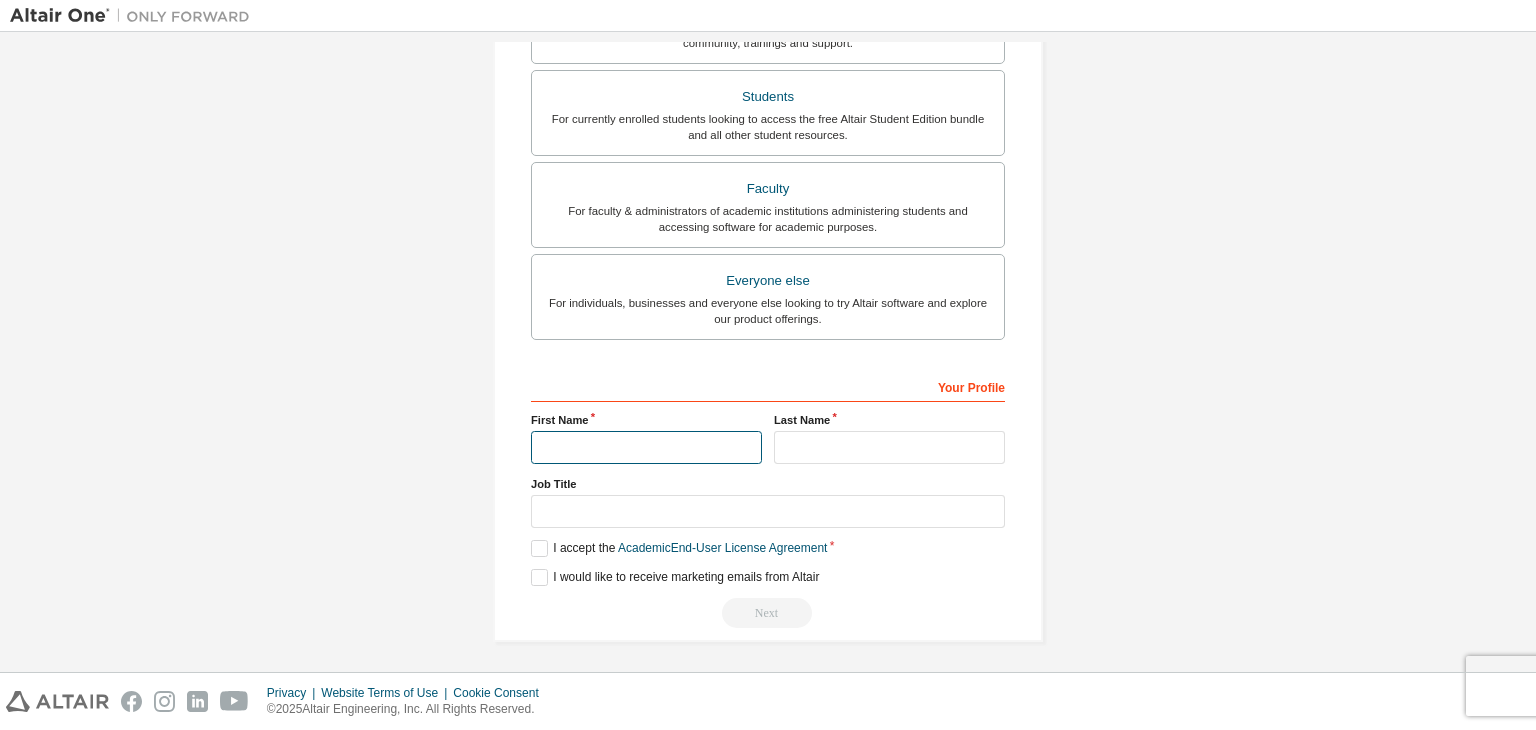 click at bounding box center (646, 447) 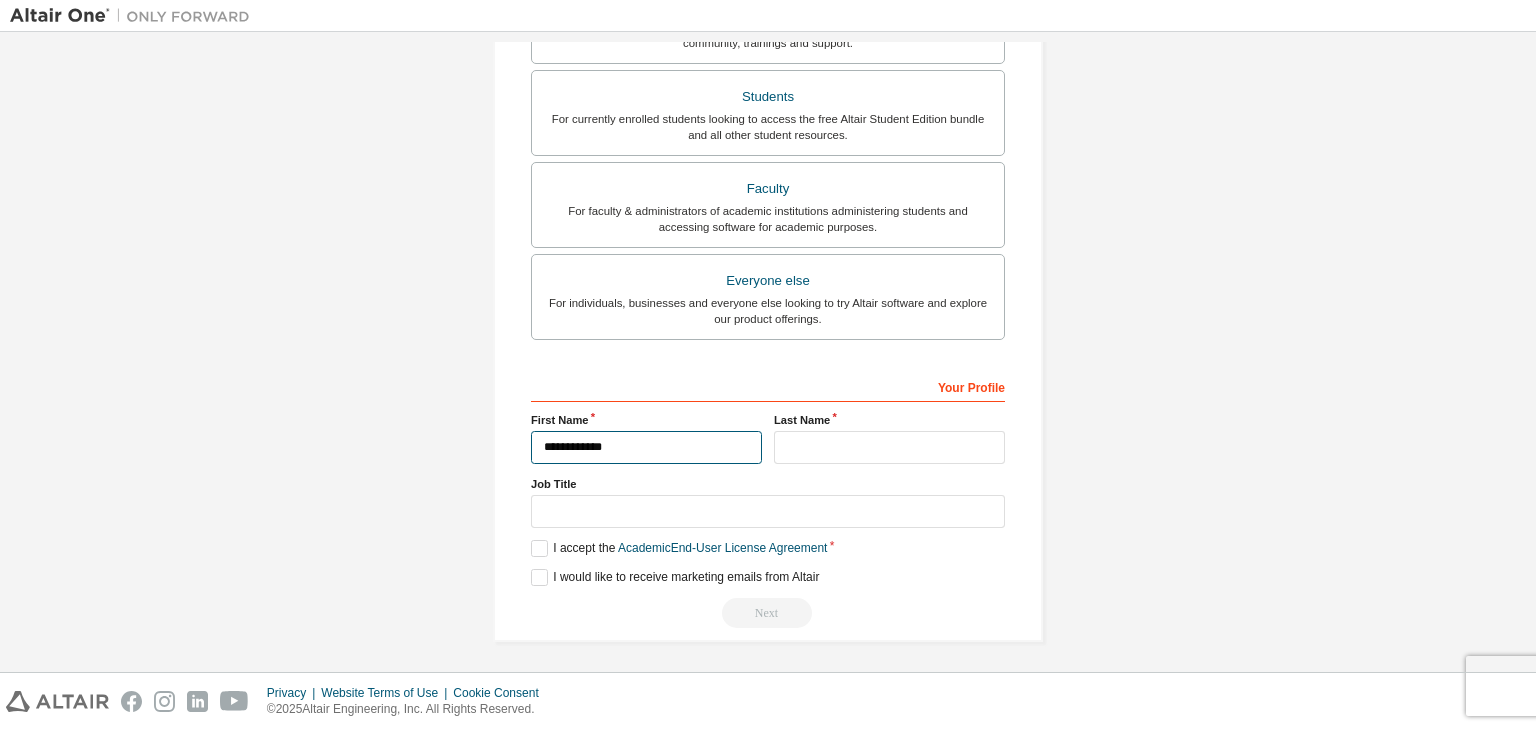 type on "**********" 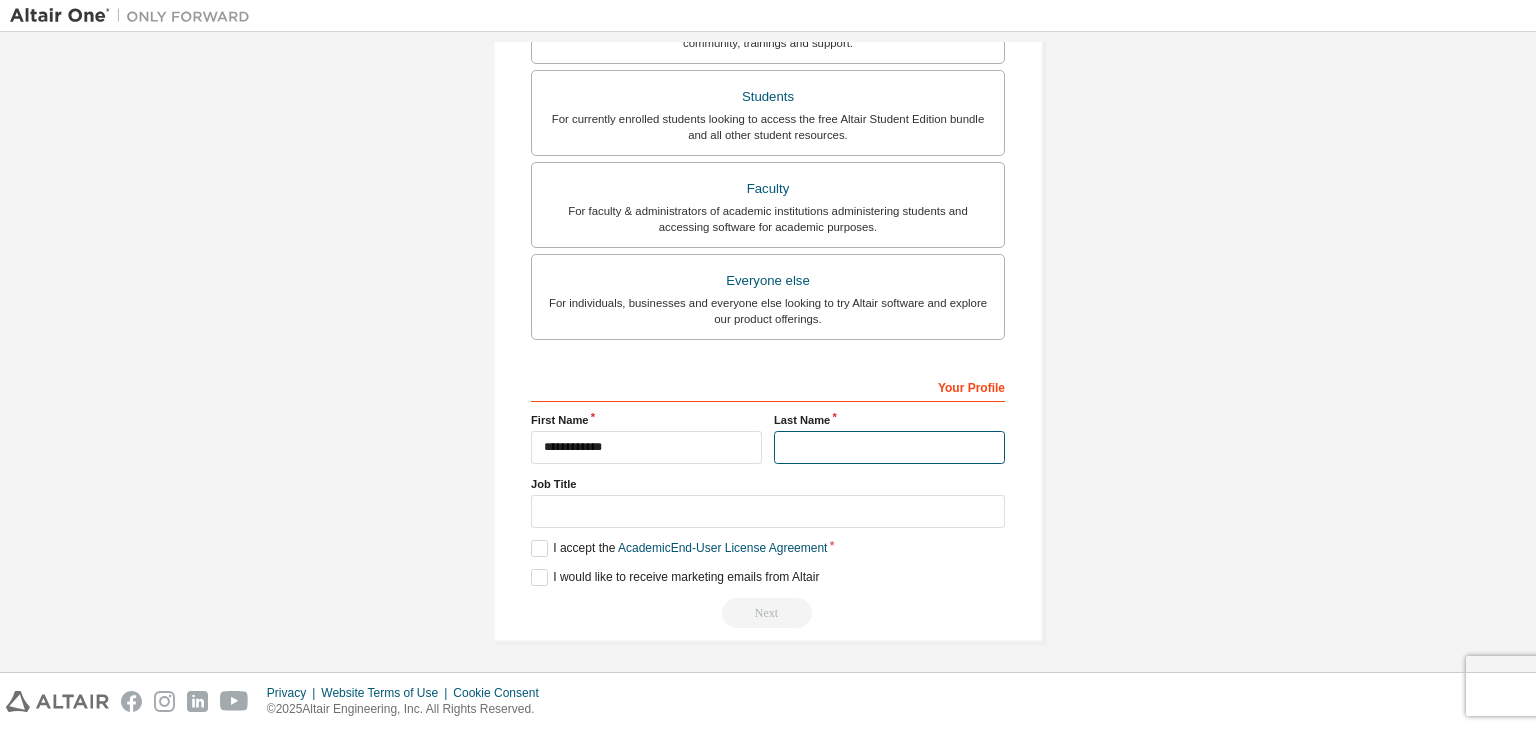 click at bounding box center (889, 447) 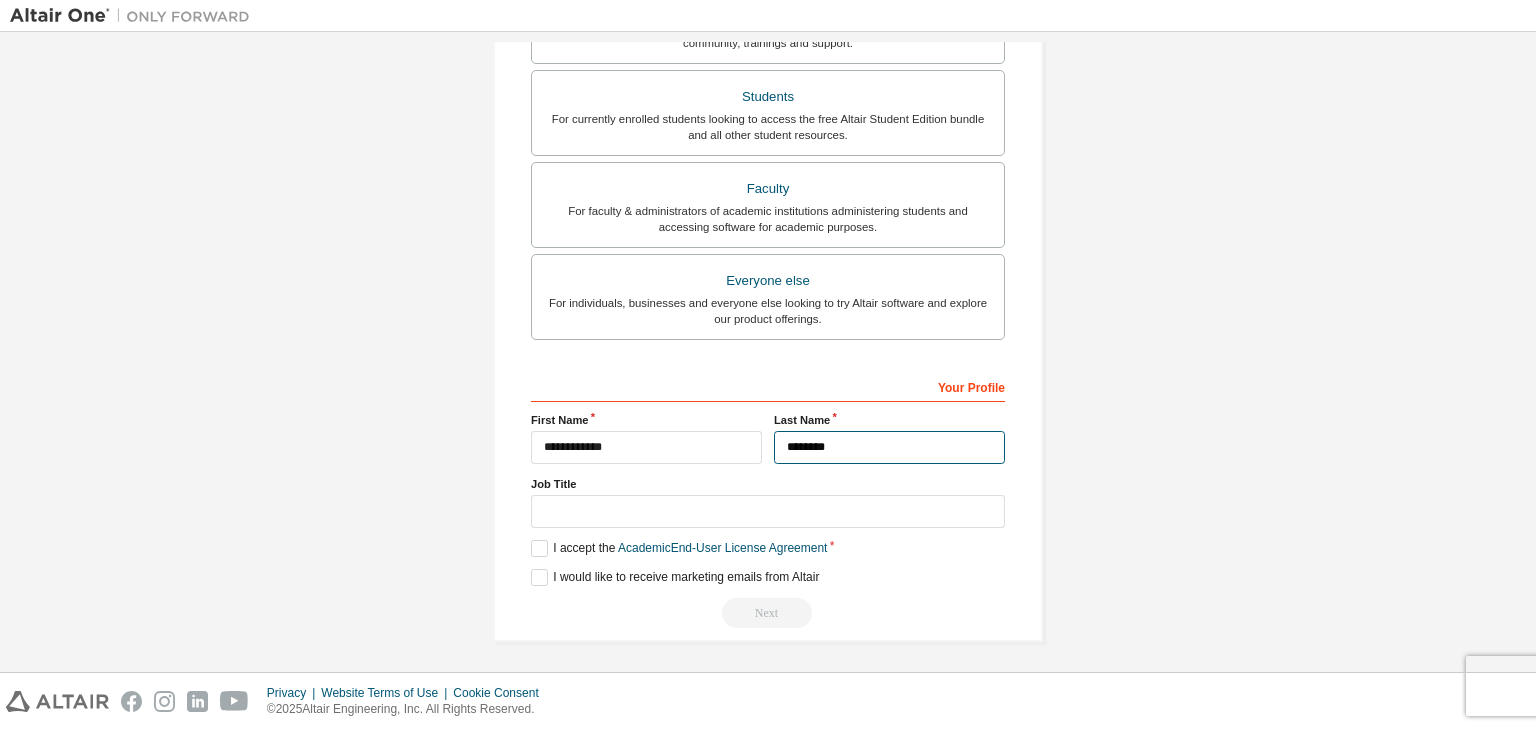 type on "********" 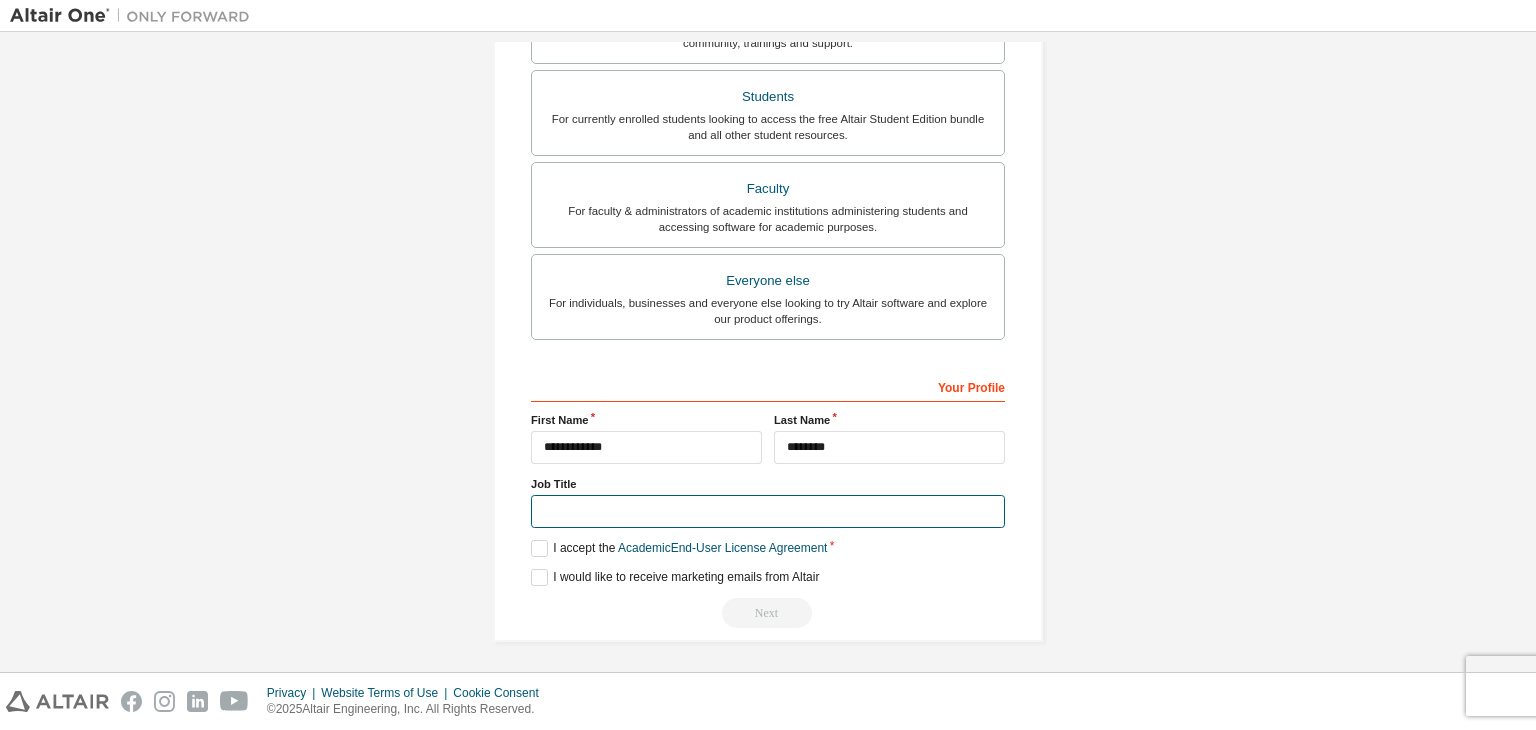 click at bounding box center (768, 511) 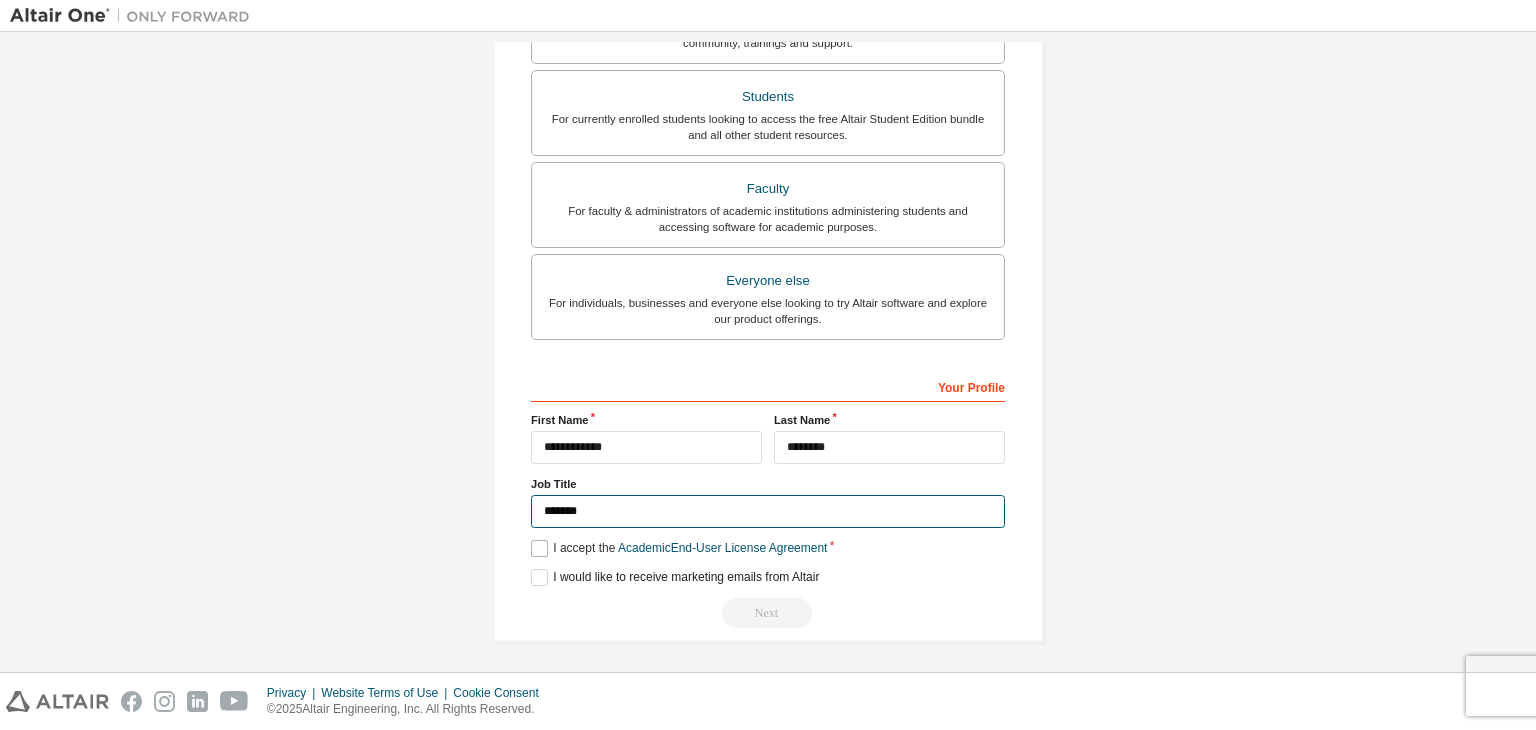type on "*******" 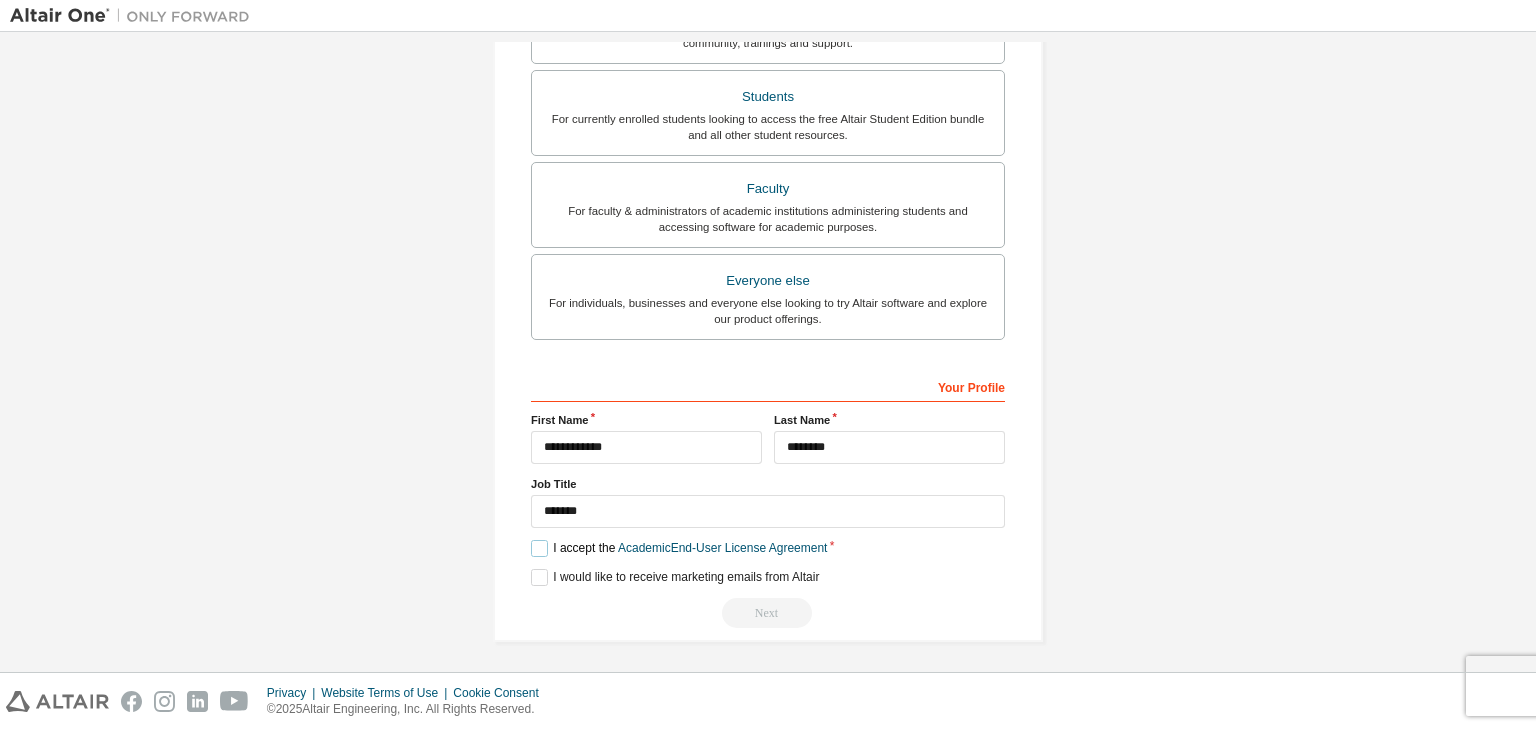 click on "I accept the   Academic   End-User License Agreement" at bounding box center (679, 548) 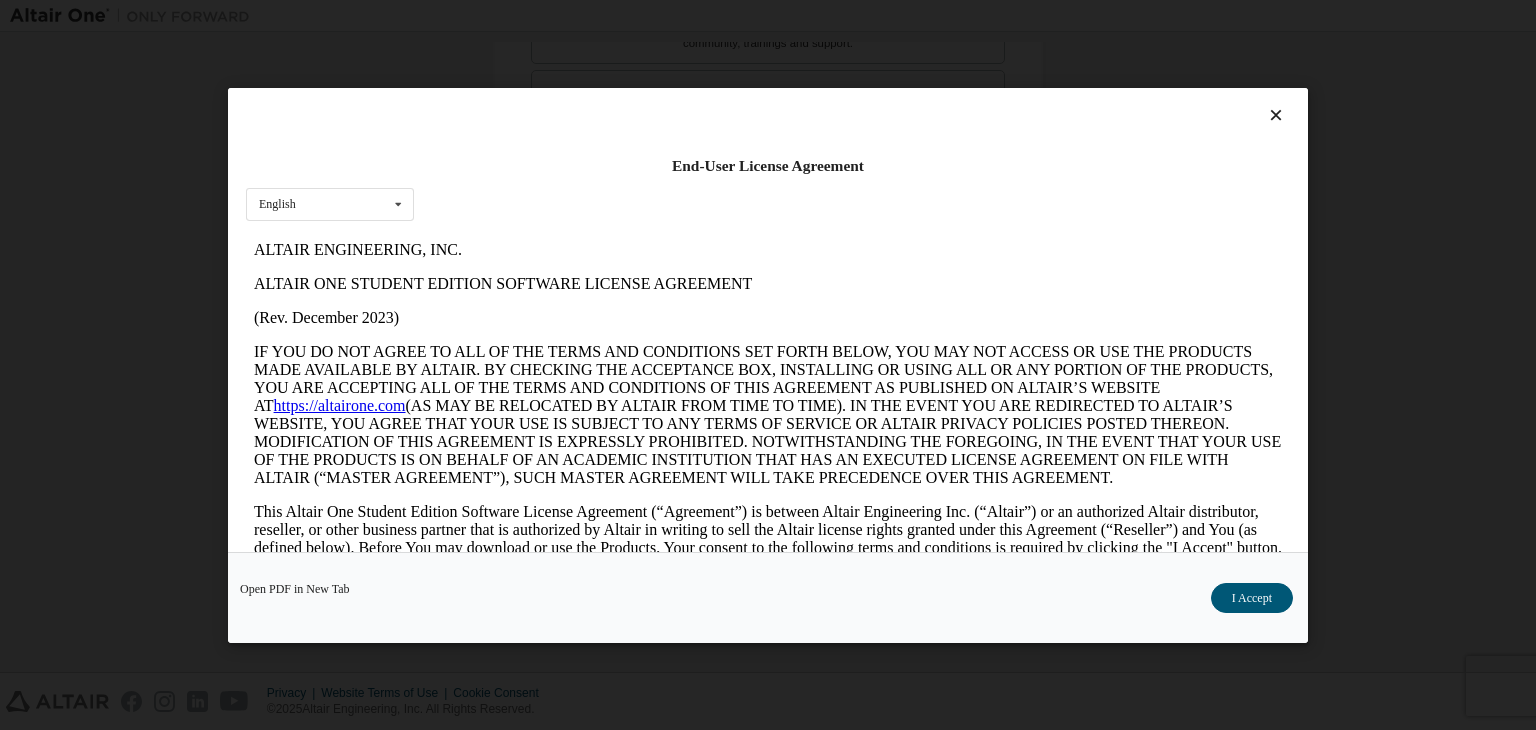scroll, scrollTop: 0, scrollLeft: 0, axis: both 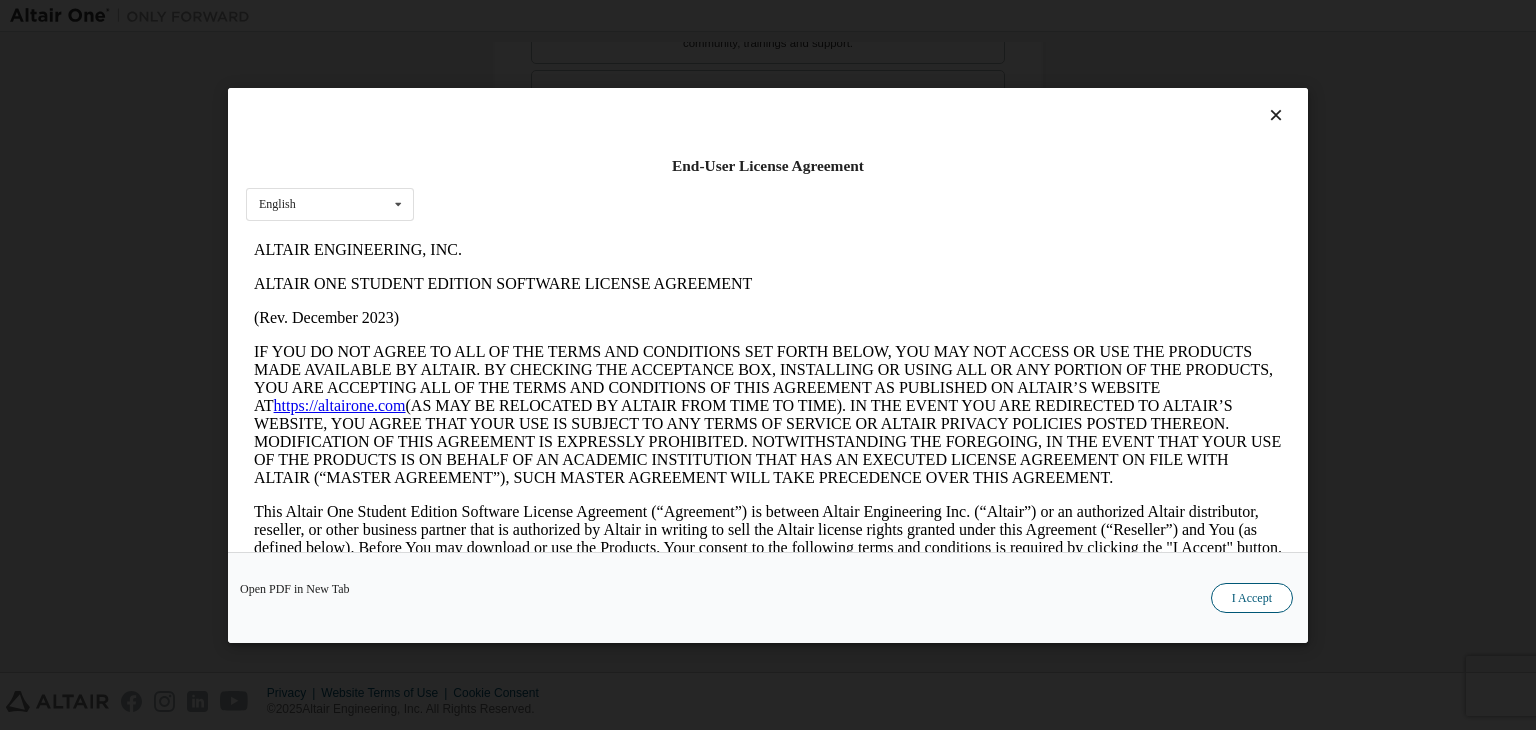 click on "I Accept" at bounding box center [1252, 598] 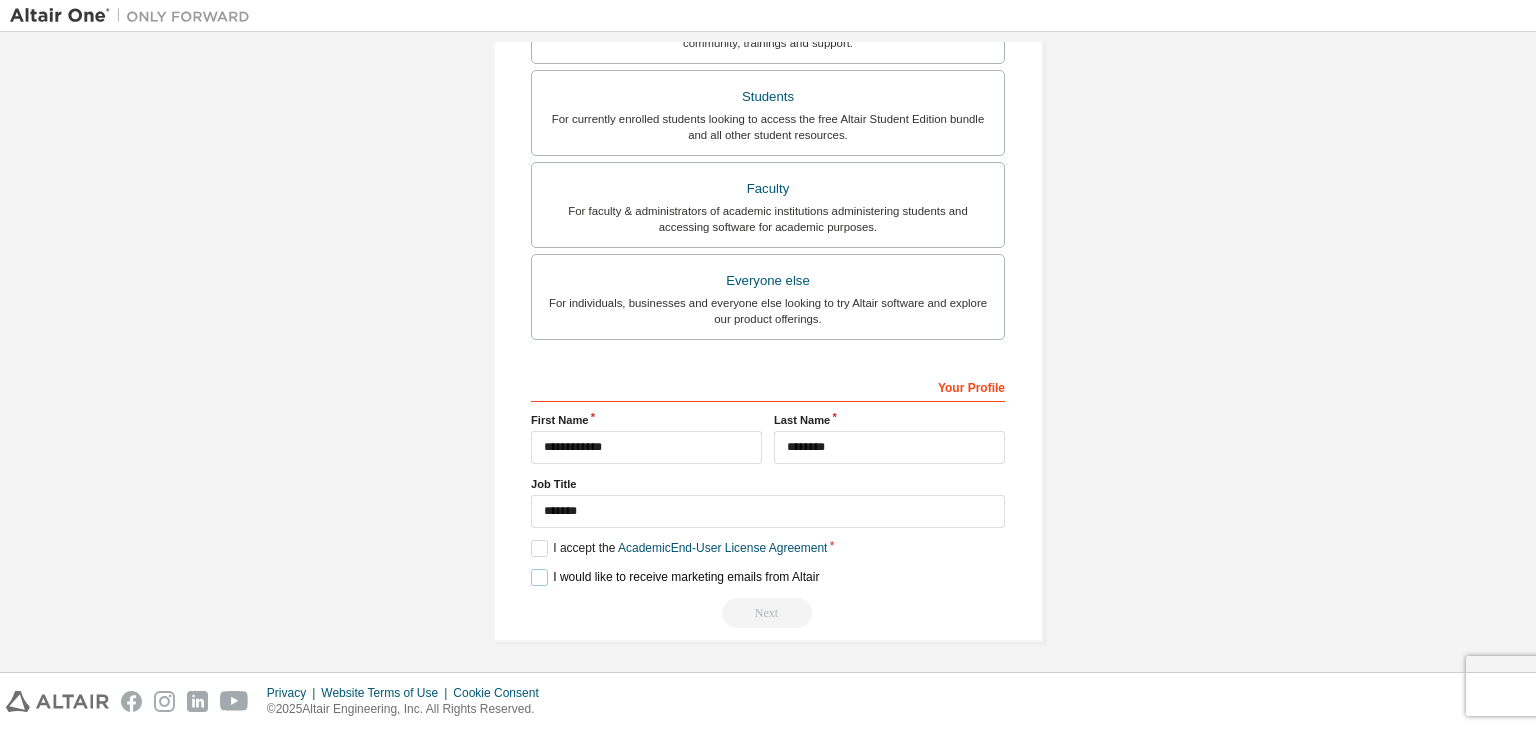click on "I would like to receive marketing emails from Altair" at bounding box center [675, 577] 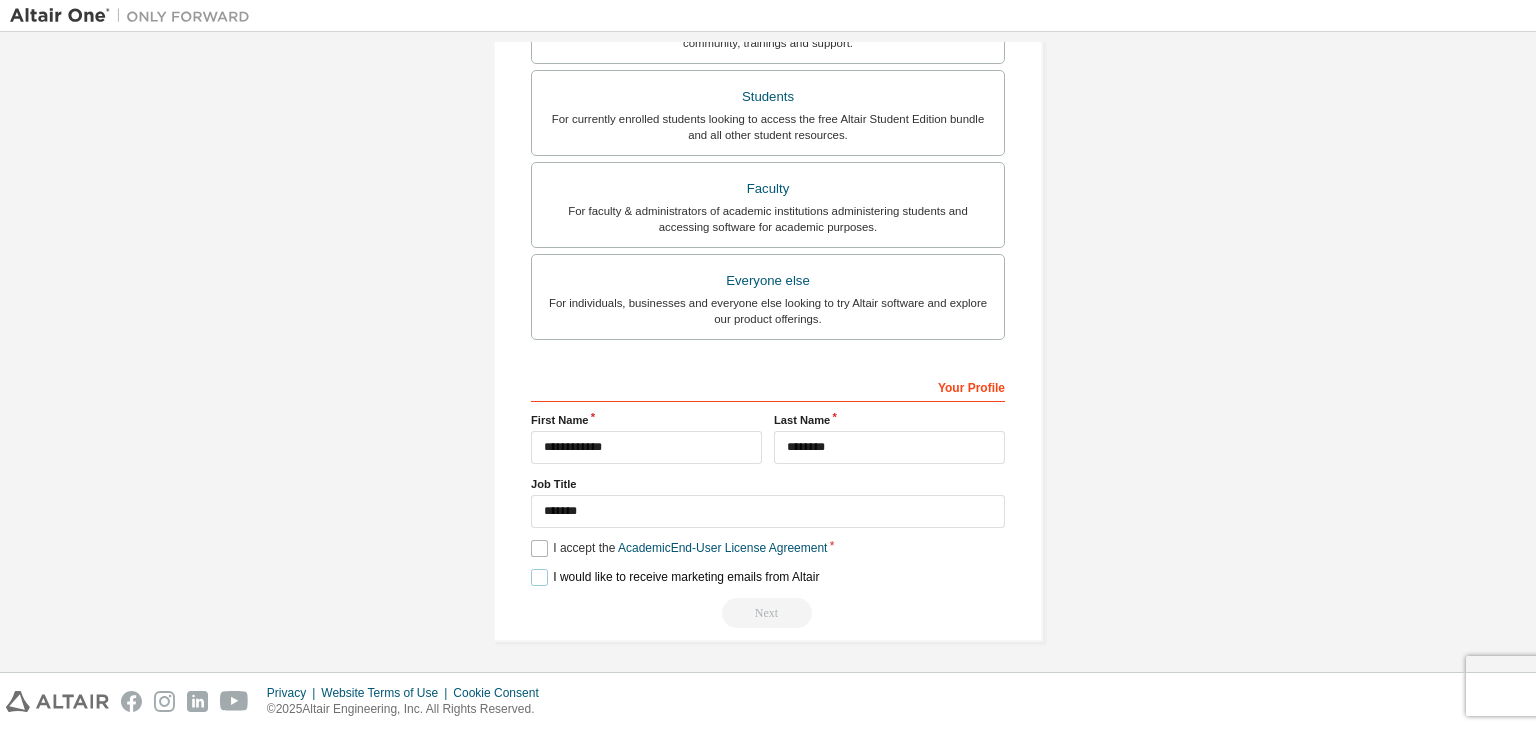 scroll, scrollTop: 487, scrollLeft: 0, axis: vertical 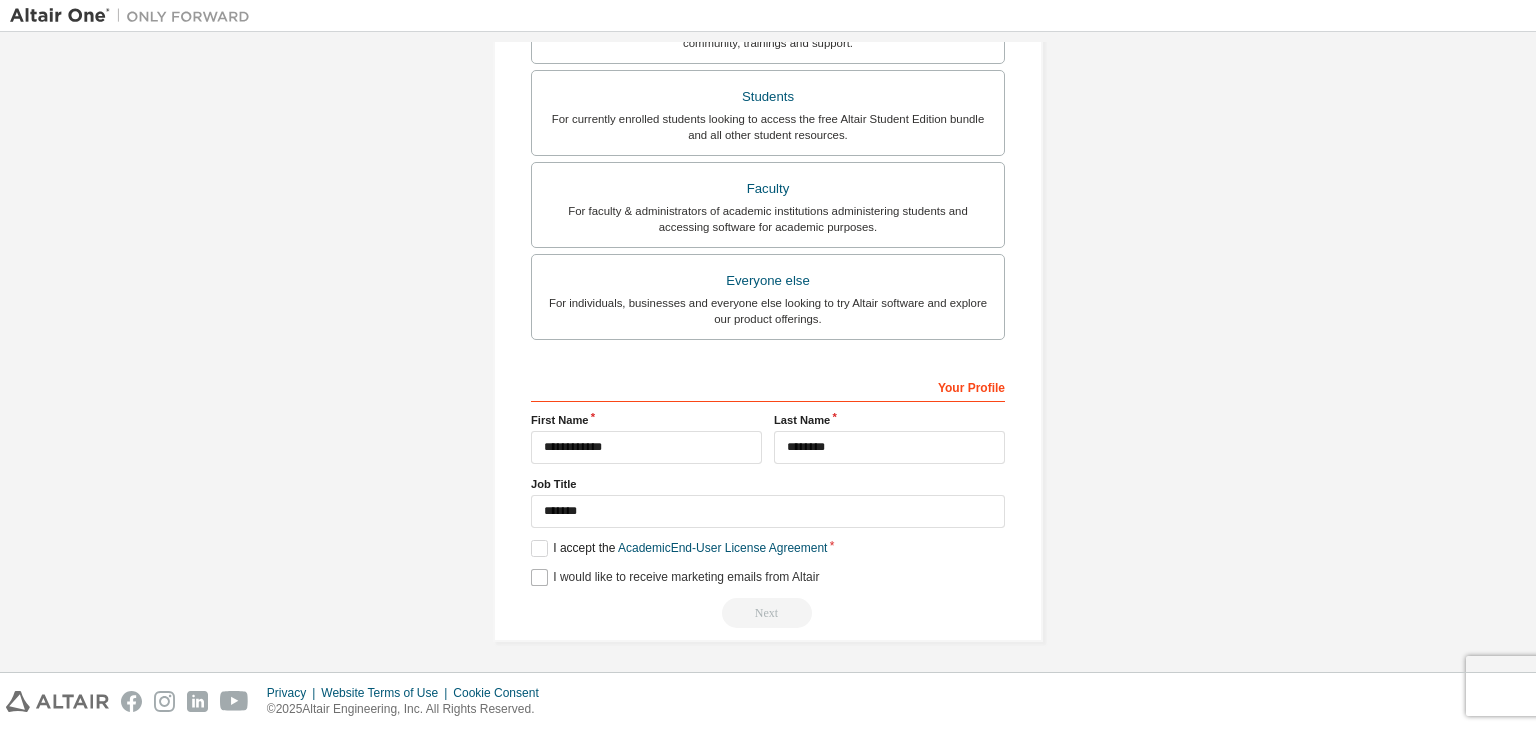 click on "**********" at bounding box center (768, 499) 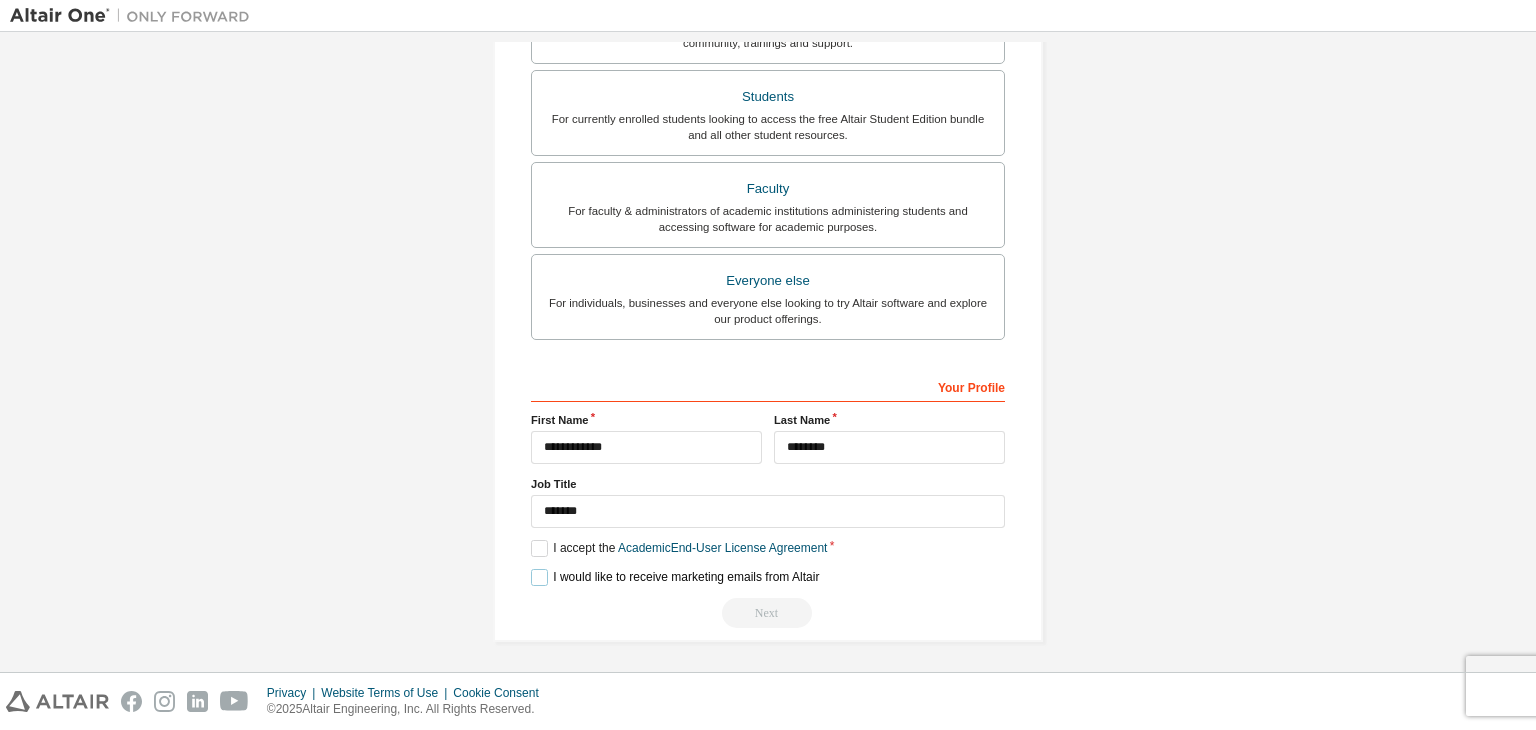 click on "I would like to receive marketing emails from Altair" at bounding box center (675, 577) 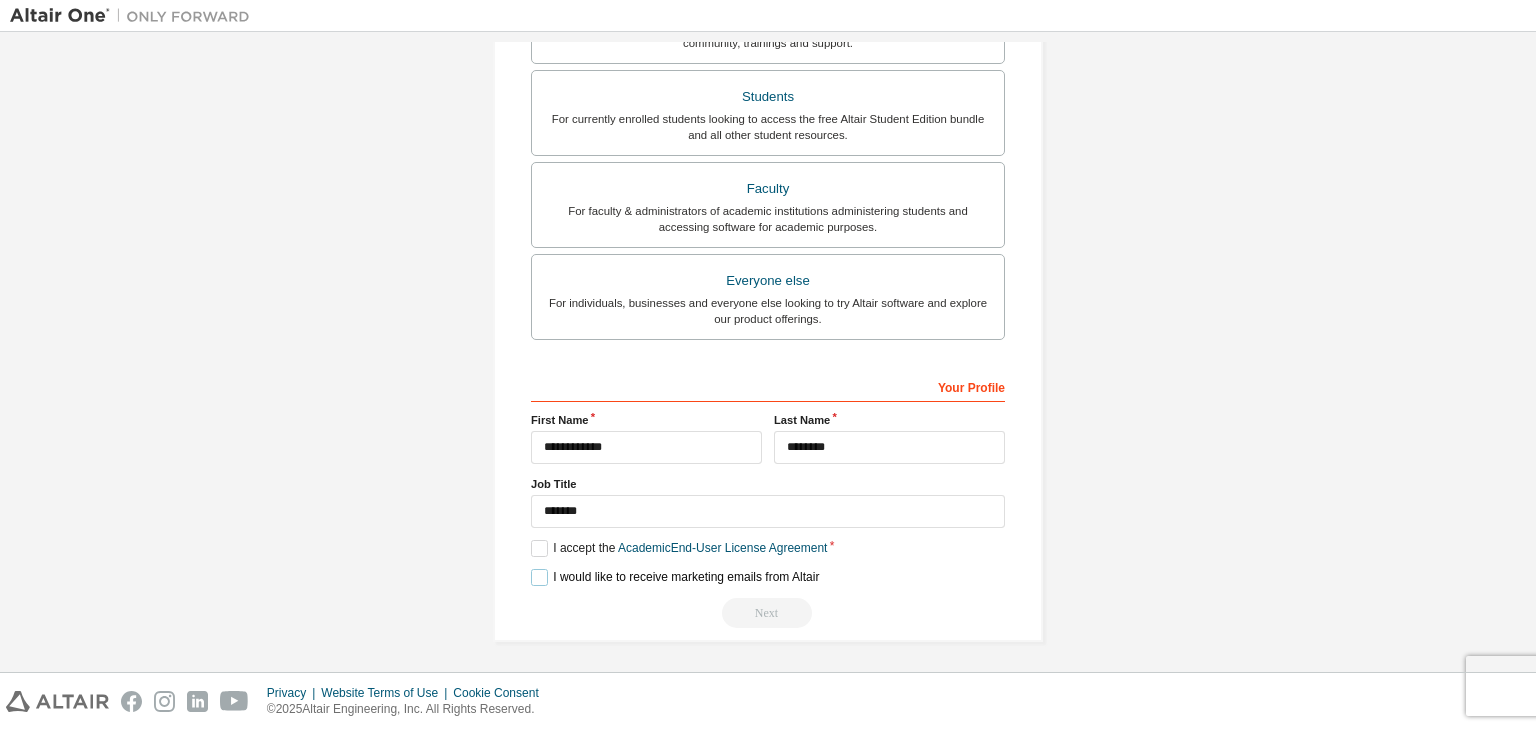 click on "I would like to receive marketing emails from Altair" at bounding box center [675, 577] 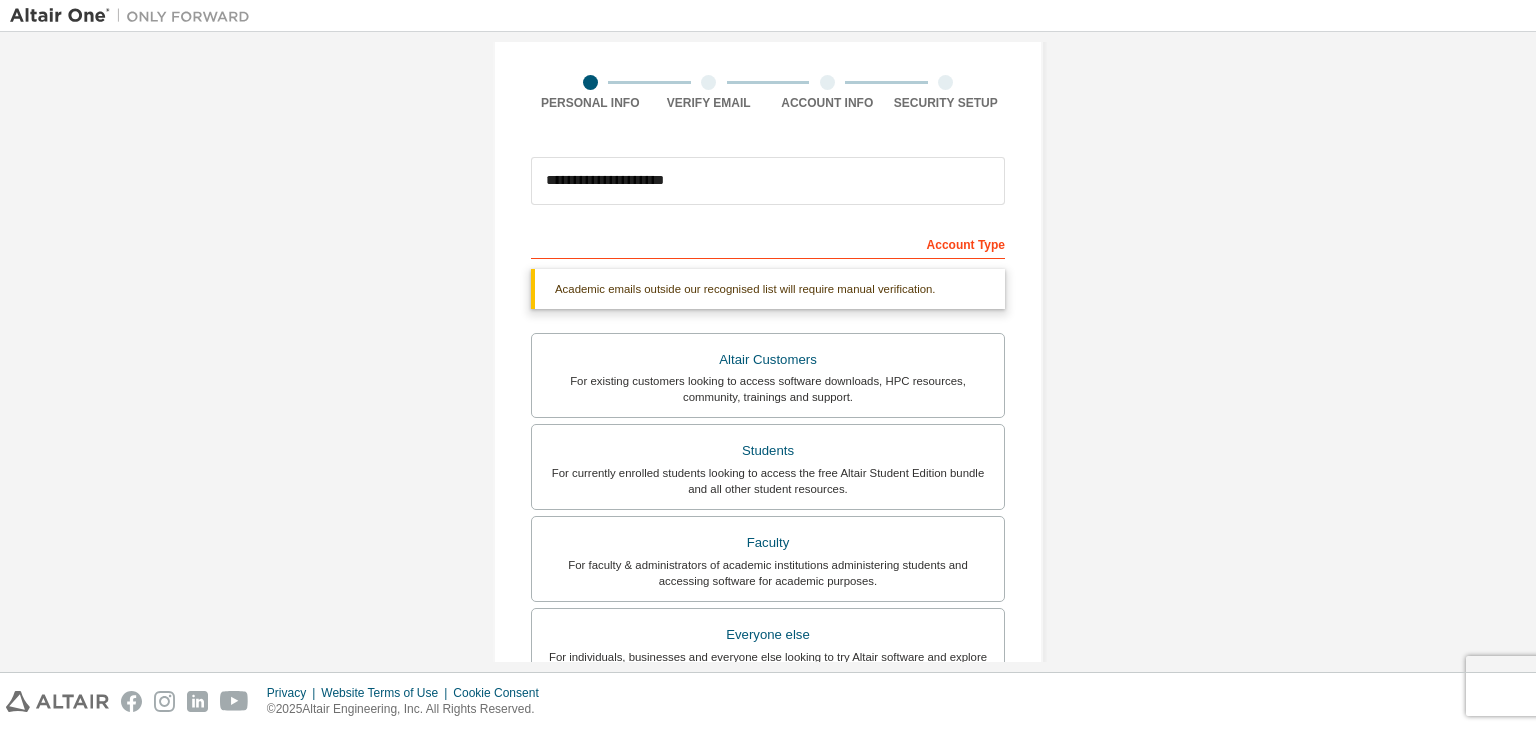 scroll, scrollTop: 172, scrollLeft: 0, axis: vertical 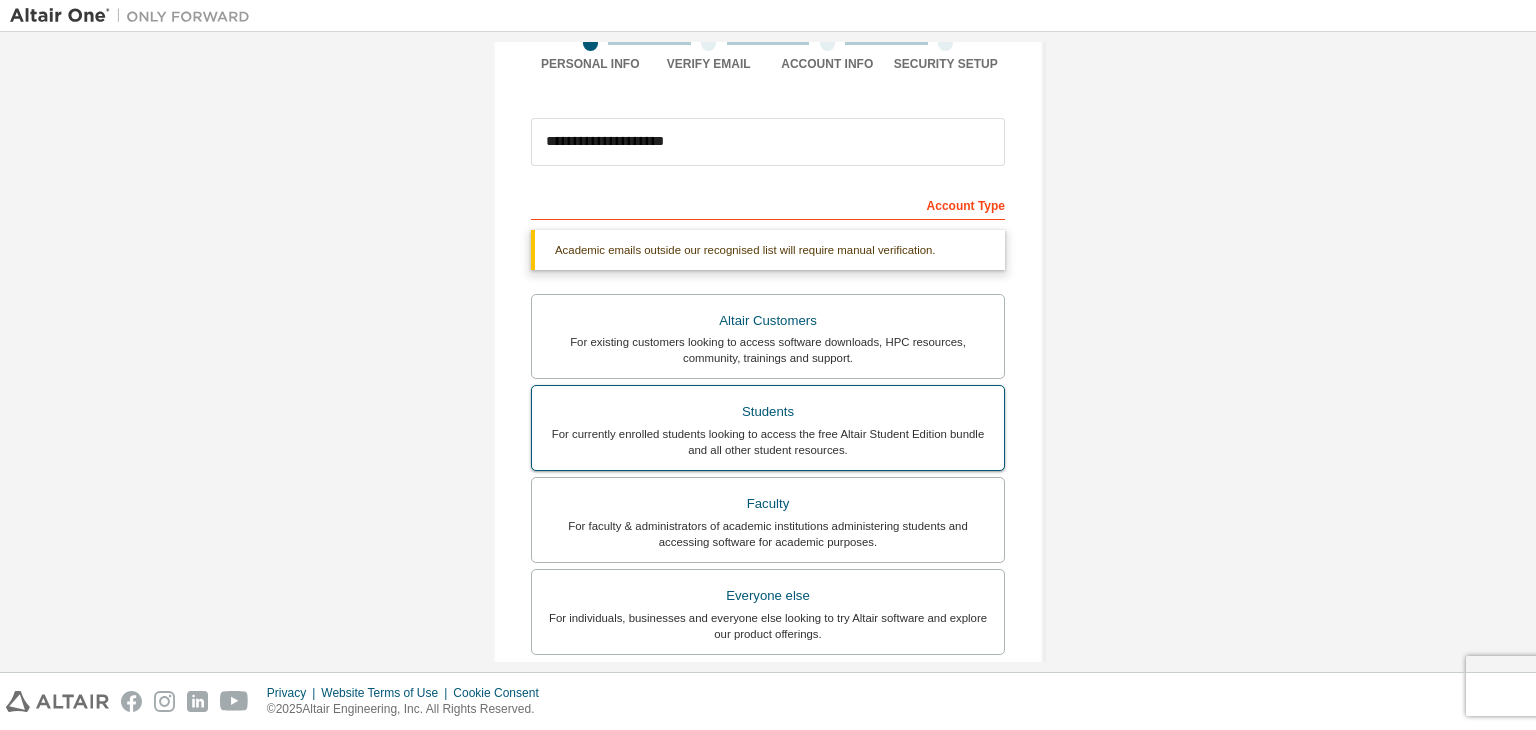 click on "Students For currently enrolled students looking to access the free Altair Student Edition bundle and all other student resources." at bounding box center (768, 428) 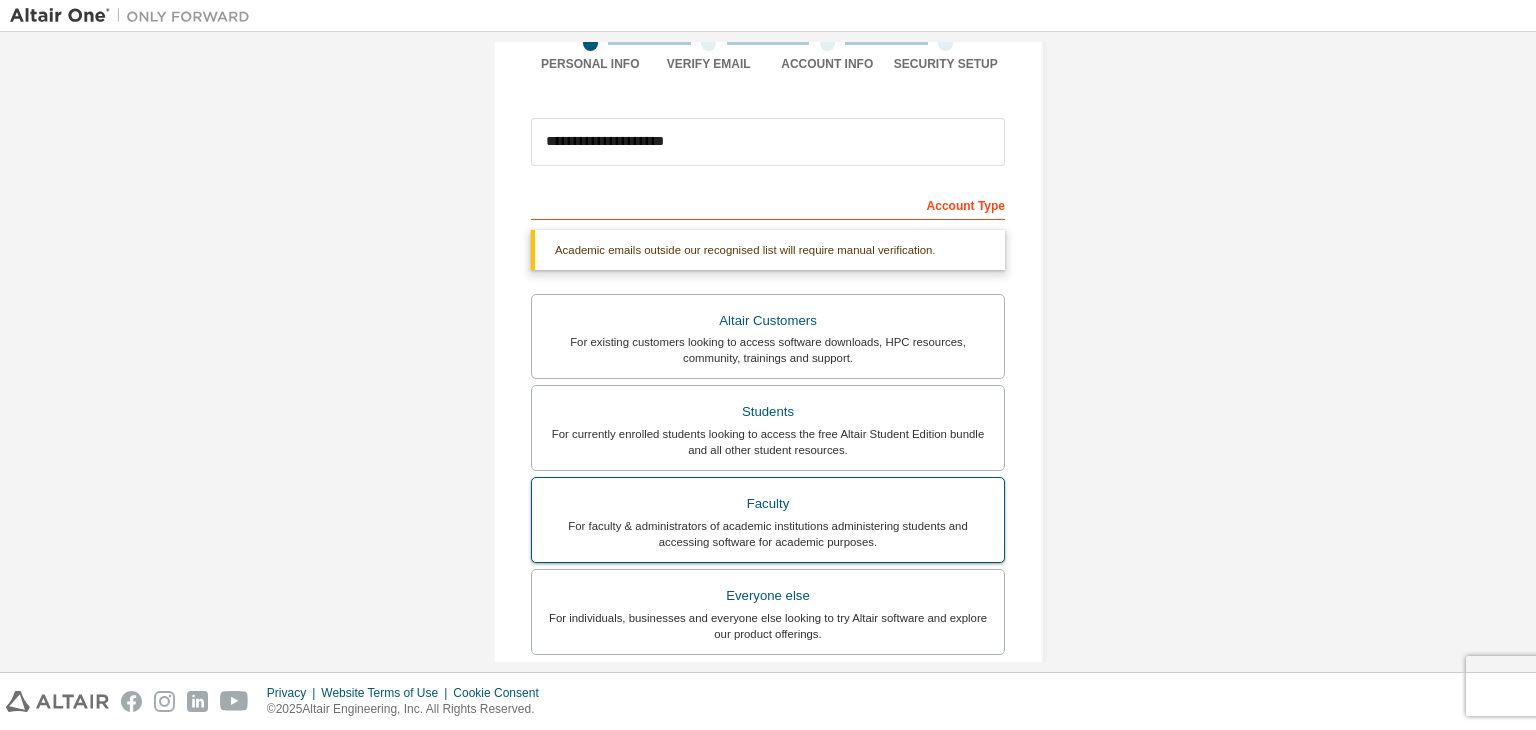 click on "Faculty" at bounding box center (768, 504) 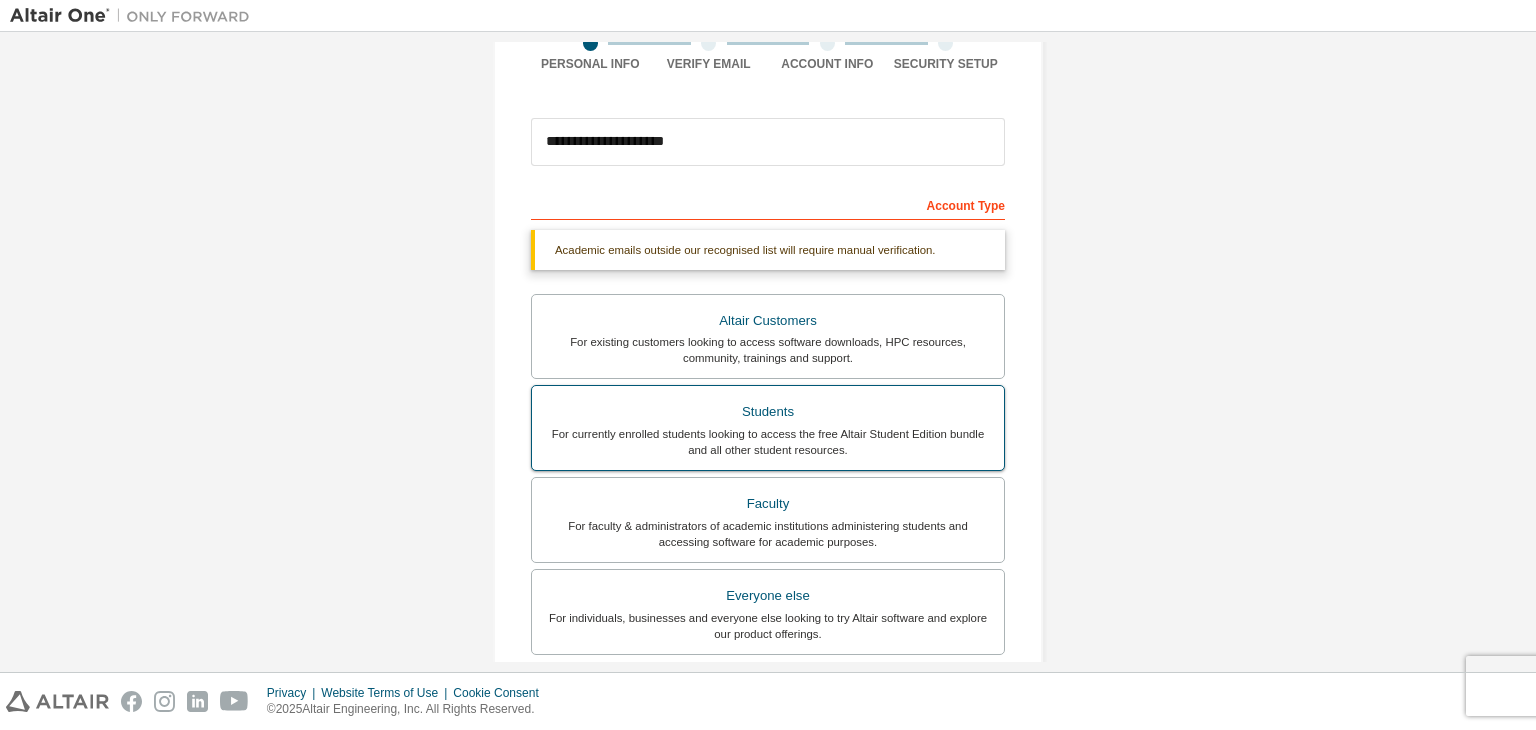 click on "Students For currently enrolled students looking to access the free Altair Student Edition bundle and all other student resources." at bounding box center [768, 428] 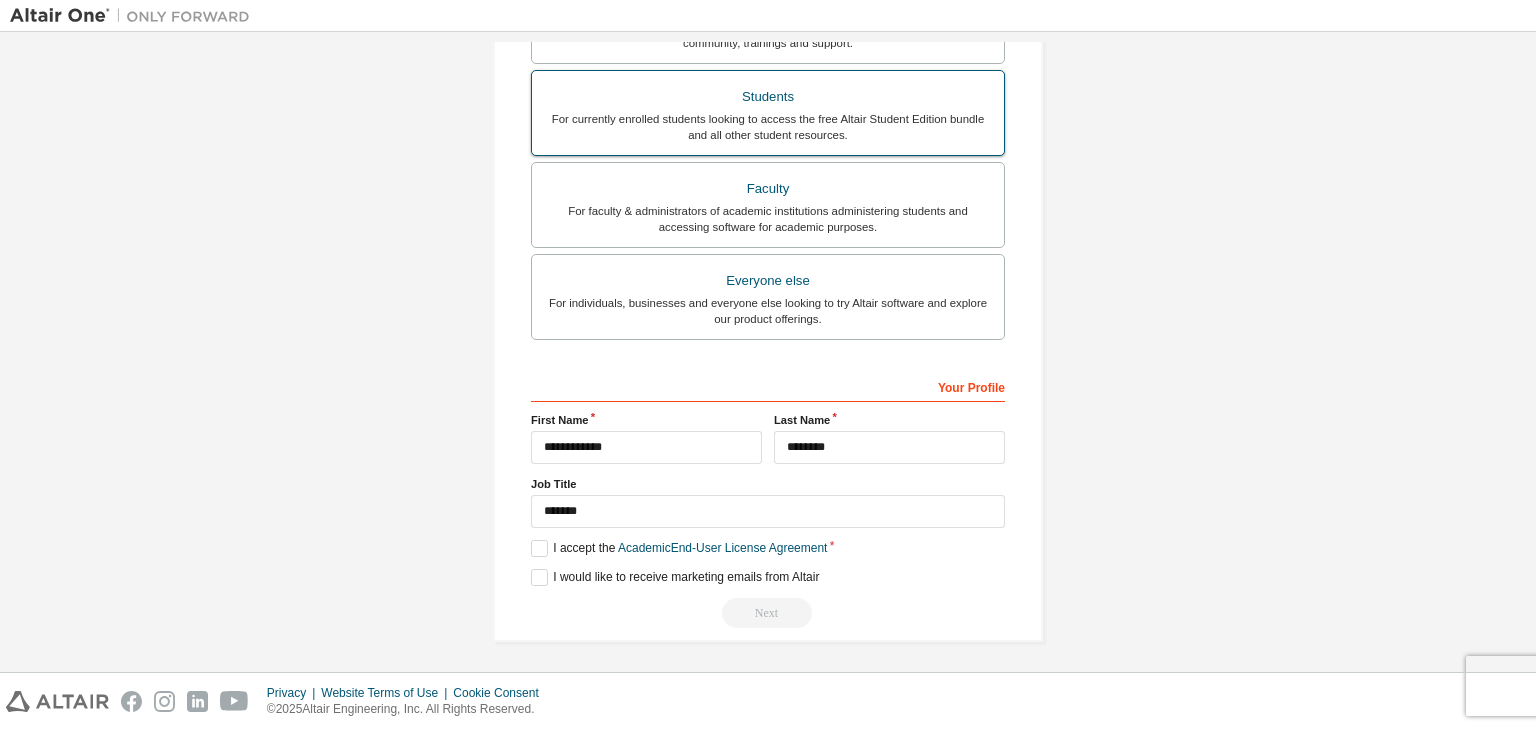 scroll, scrollTop: 486, scrollLeft: 0, axis: vertical 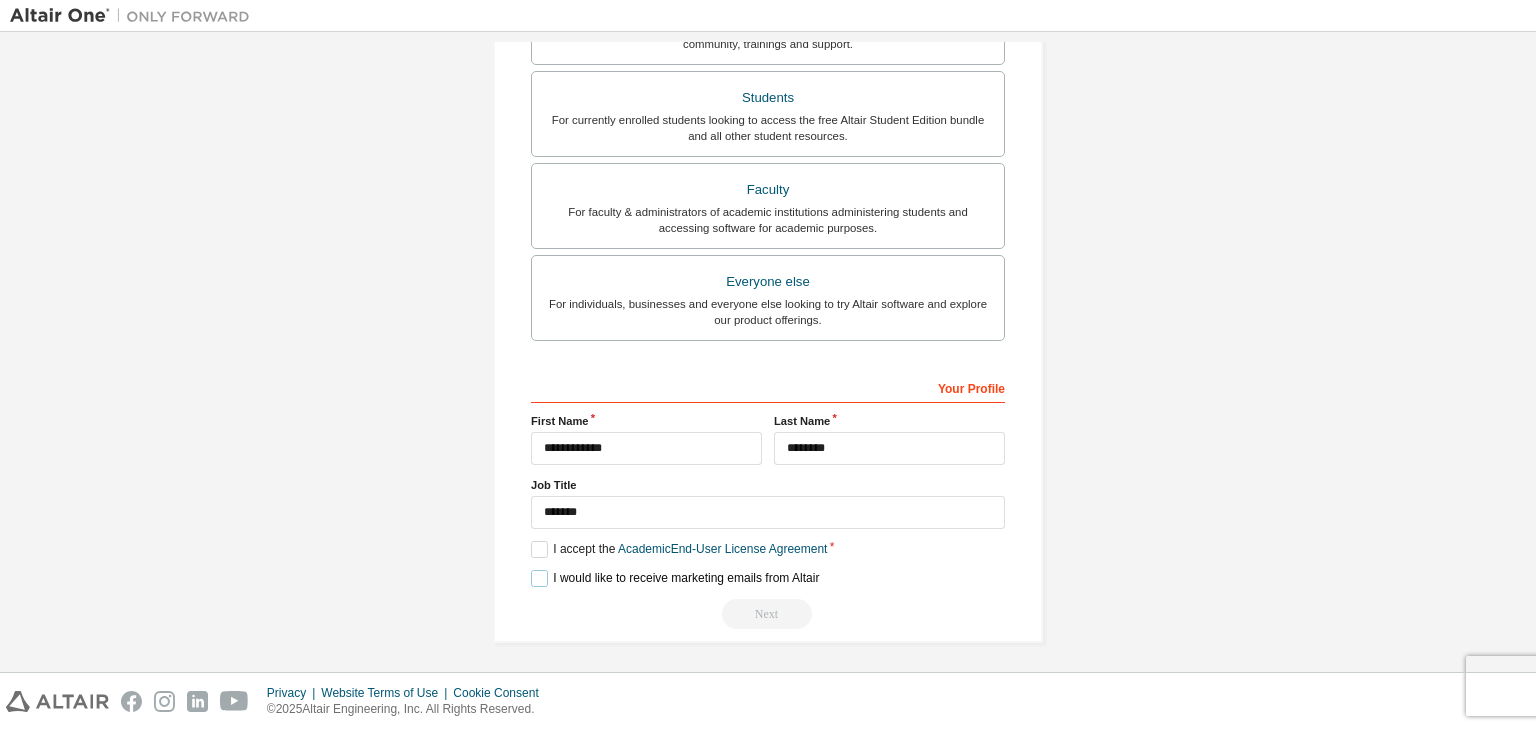 click on "I would like to receive marketing emails from Altair" at bounding box center [675, 578] 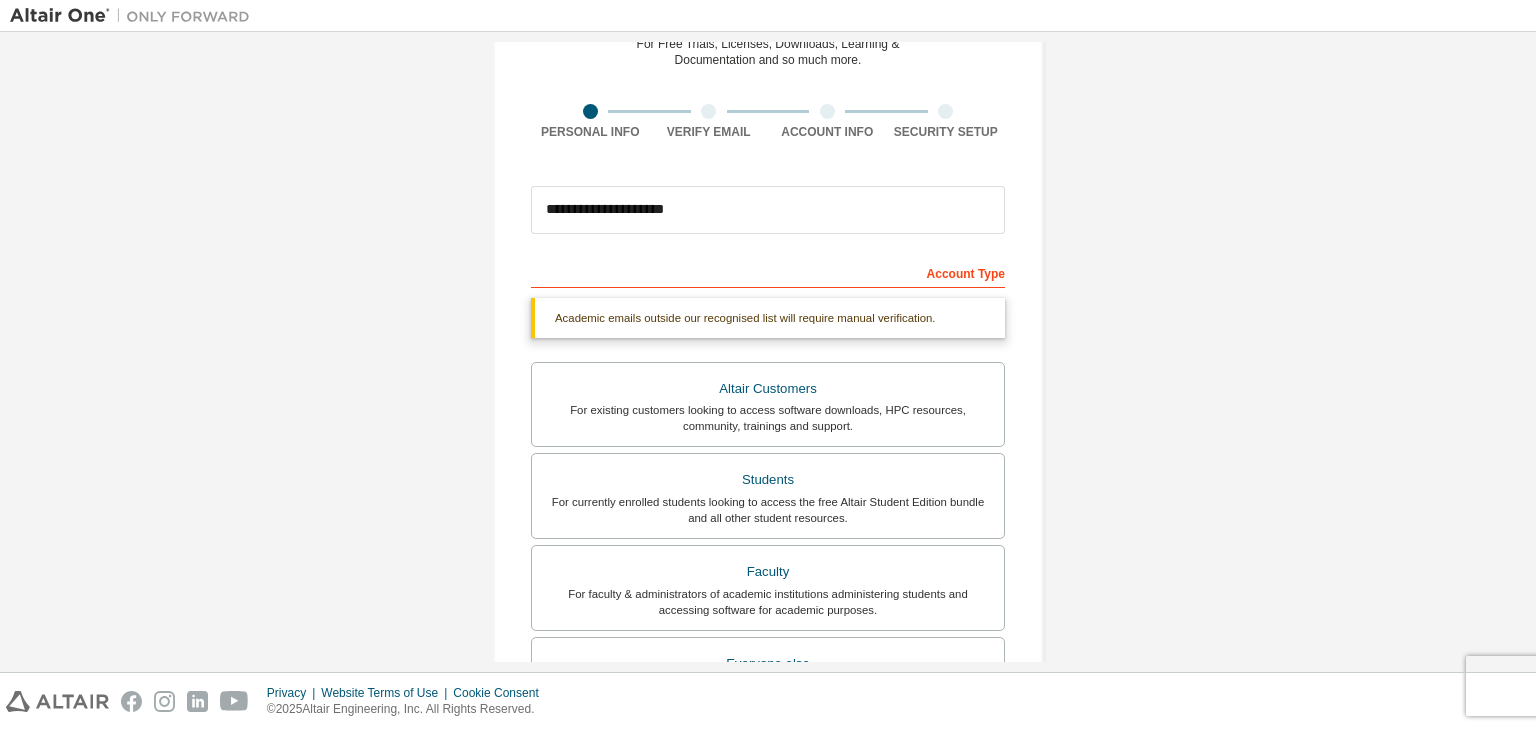 scroll, scrollTop: 105, scrollLeft: 0, axis: vertical 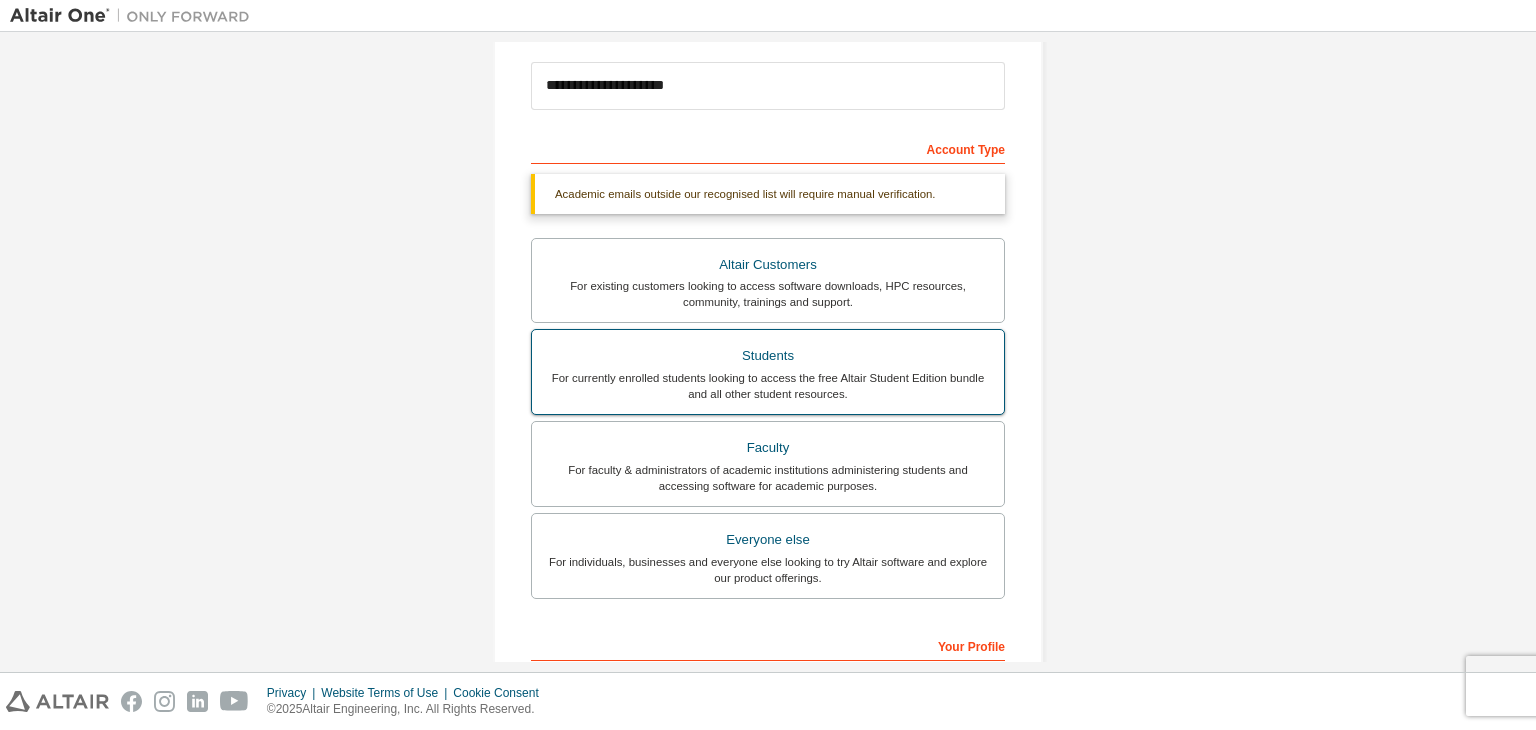 click on "Students" at bounding box center (768, 356) 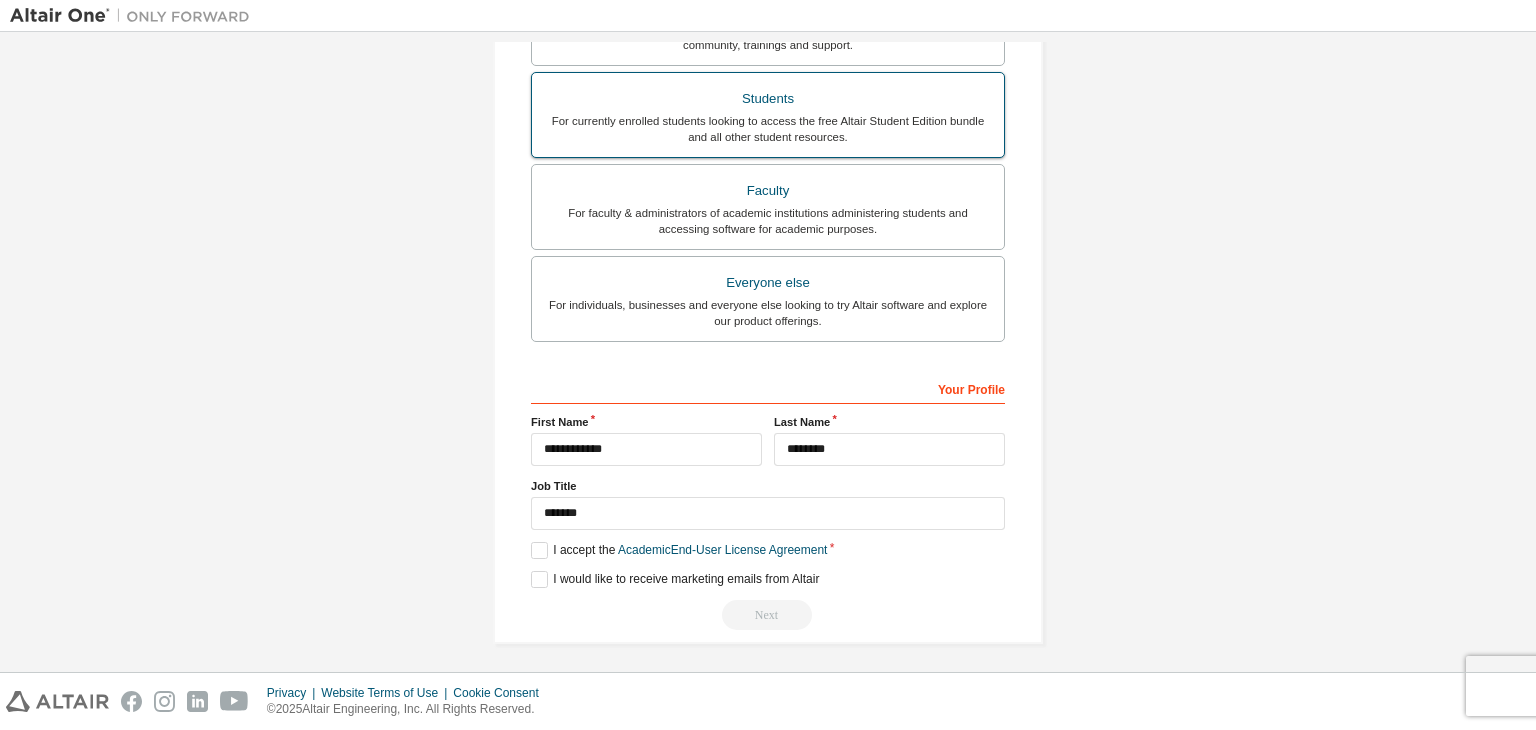 scroll, scrollTop: 484, scrollLeft: 0, axis: vertical 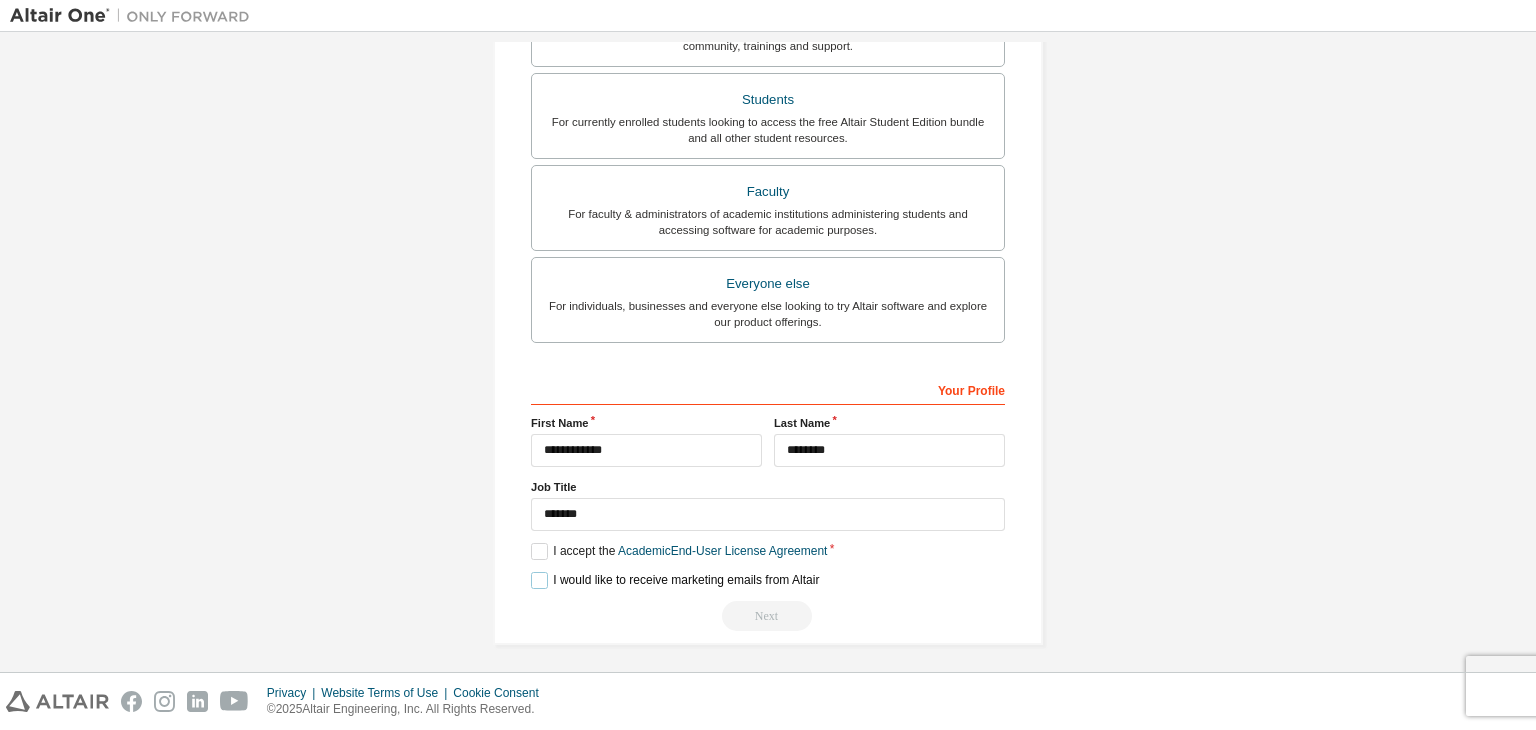 click on "I would like to receive marketing emails from Altair" at bounding box center [675, 580] 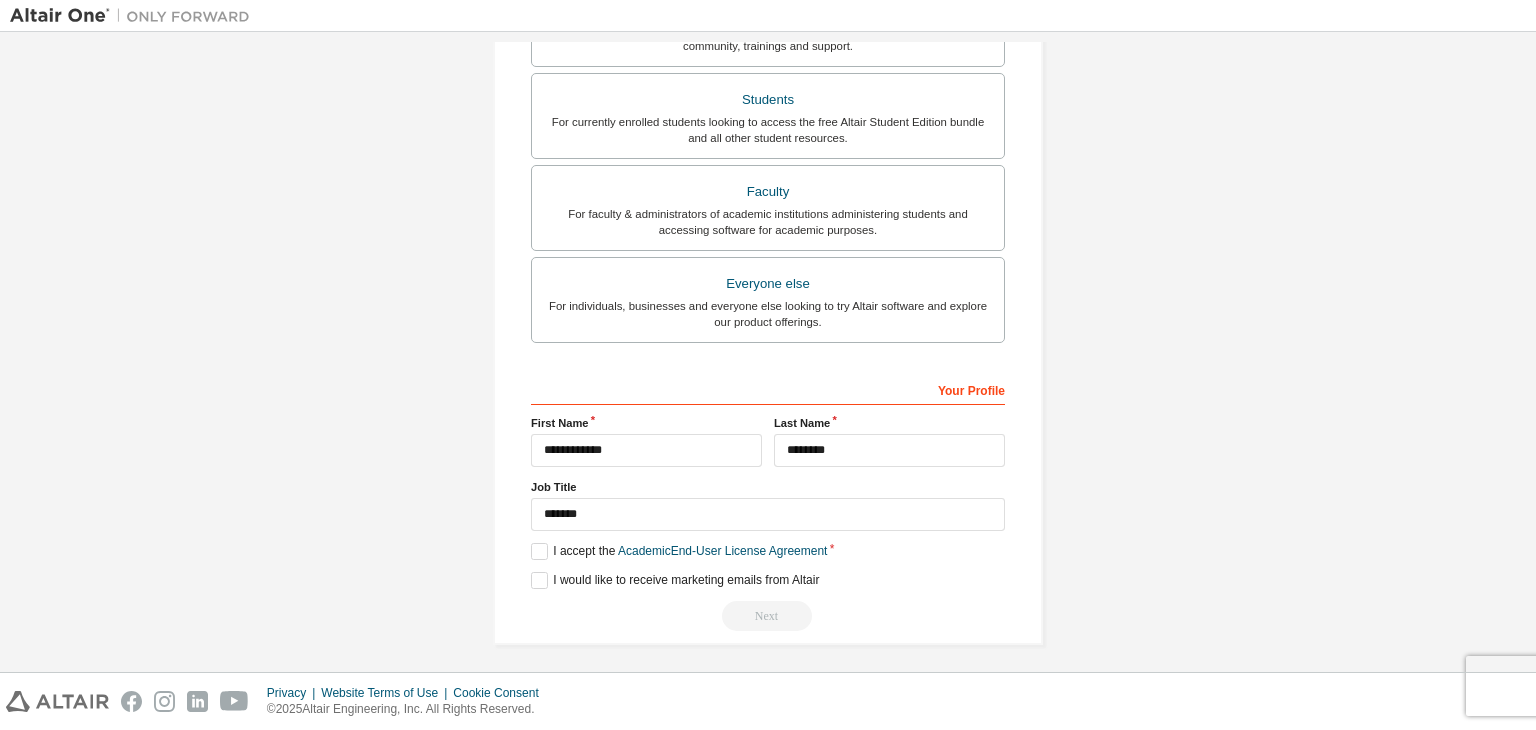 click on "Next" at bounding box center (768, 616) 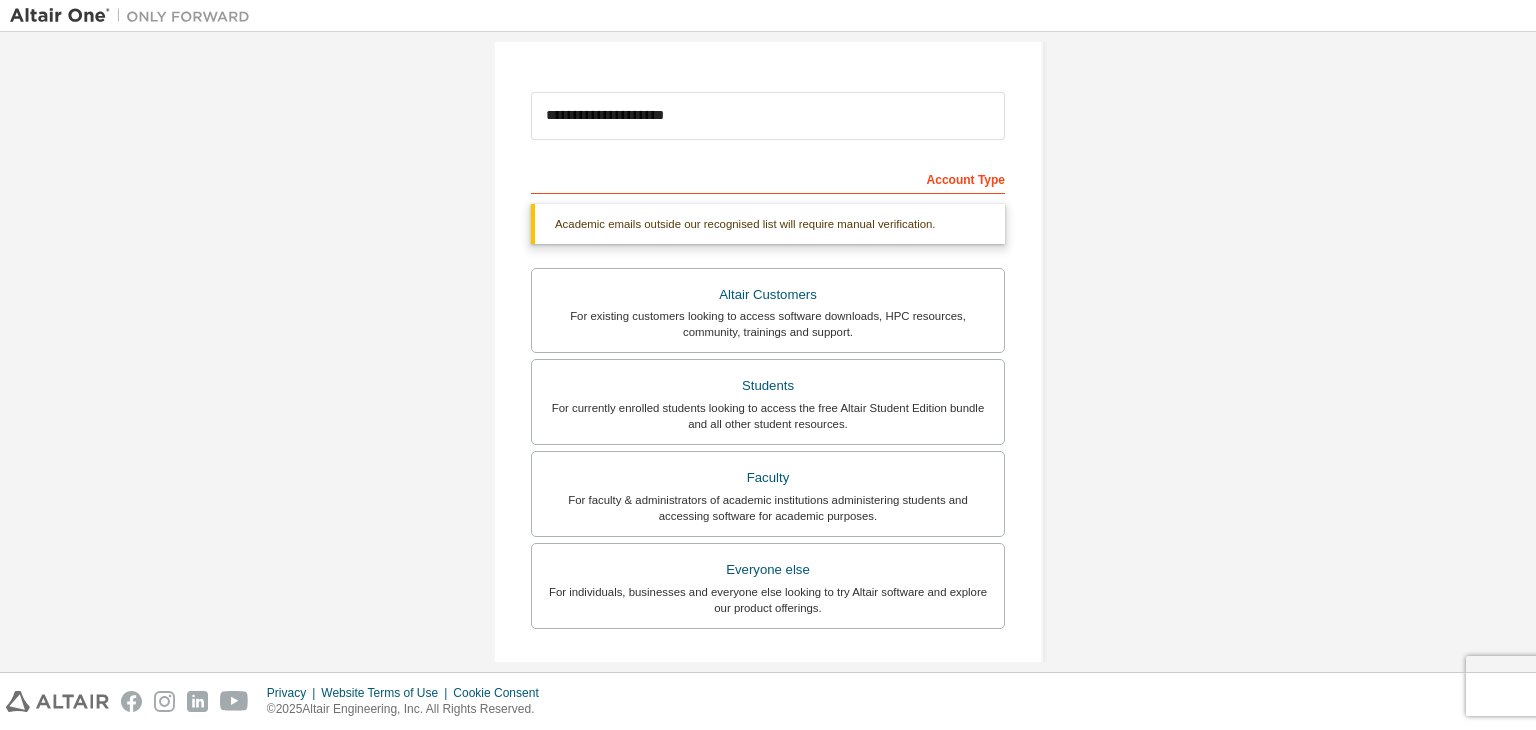 scroll, scrollTop: 487, scrollLeft: 0, axis: vertical 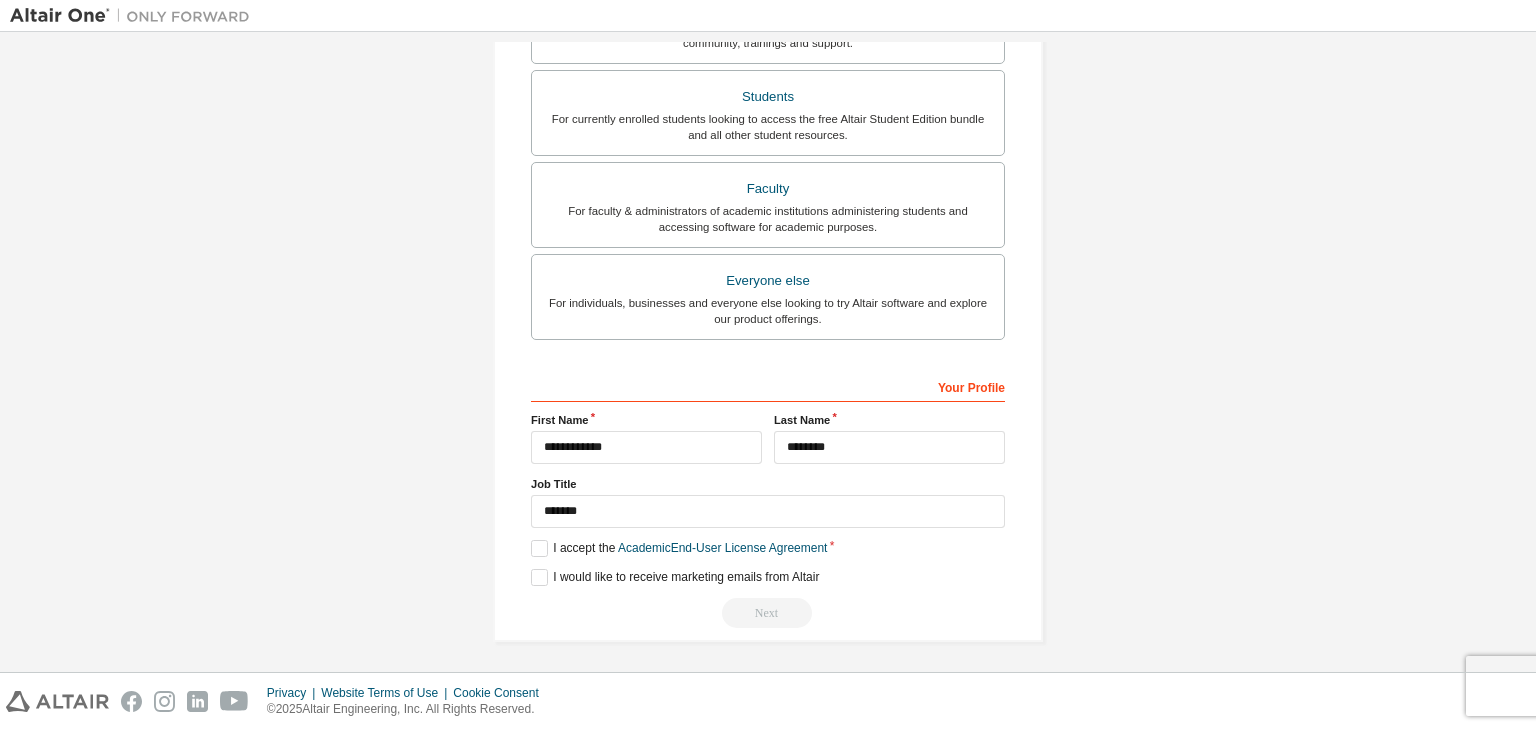 click on "Next" at bounding box center (768, 613) 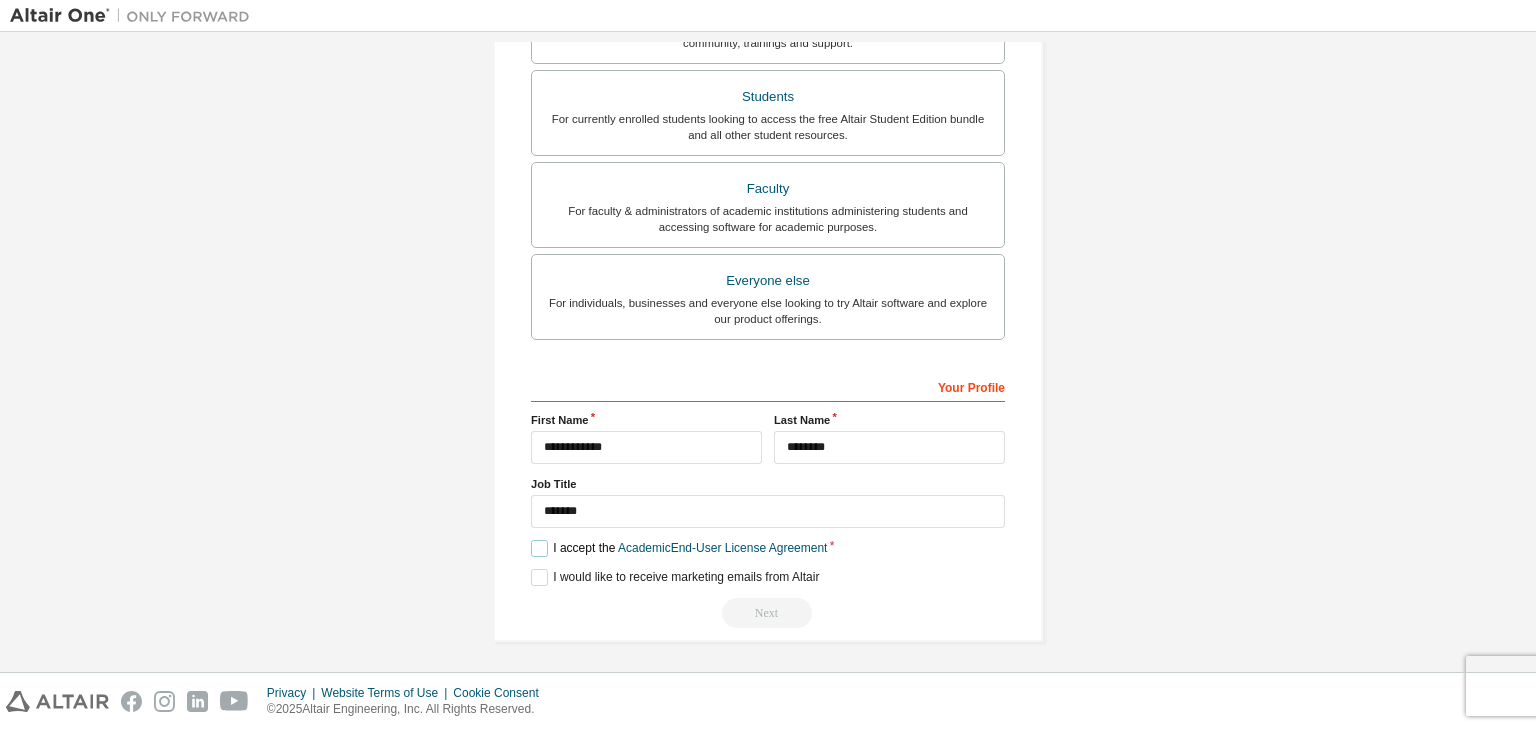 click on "I accept the   Academic   End-User License Agreement" at bounding box center [679, 548] 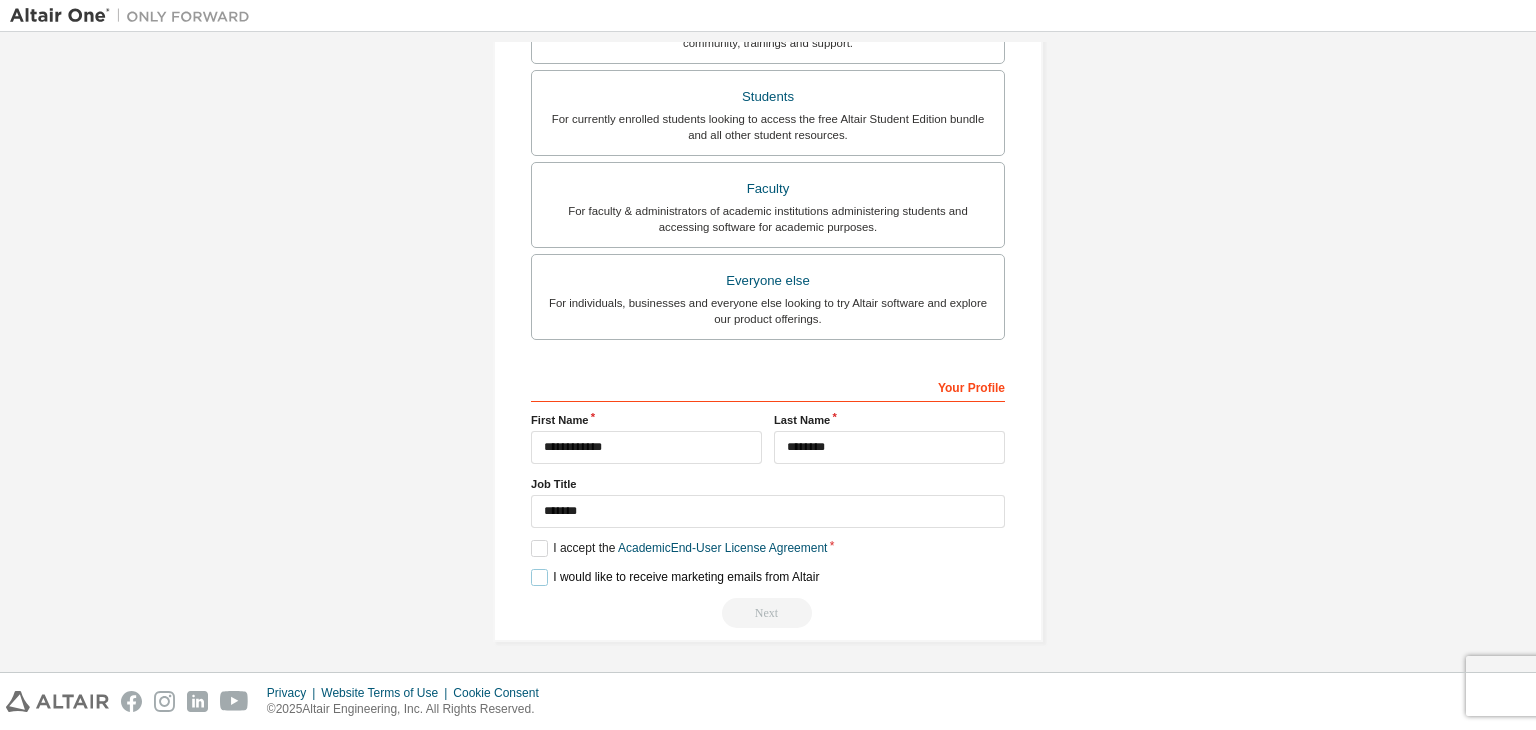 click on "I would like to receive marketing emails from Altair" at bounding box center [675, 577] 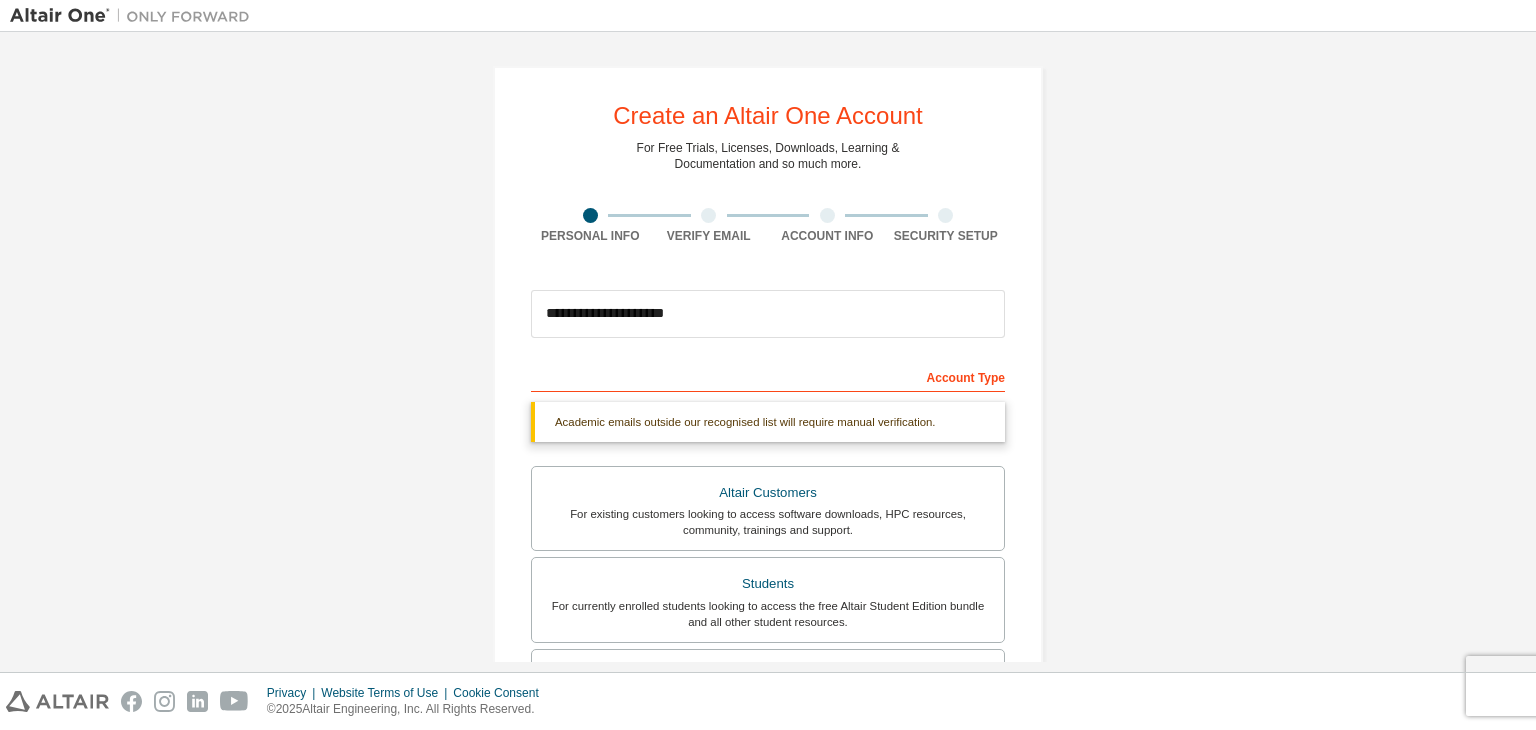 scroll, scrollTop: 0, scrollLeft: 0, axis: both 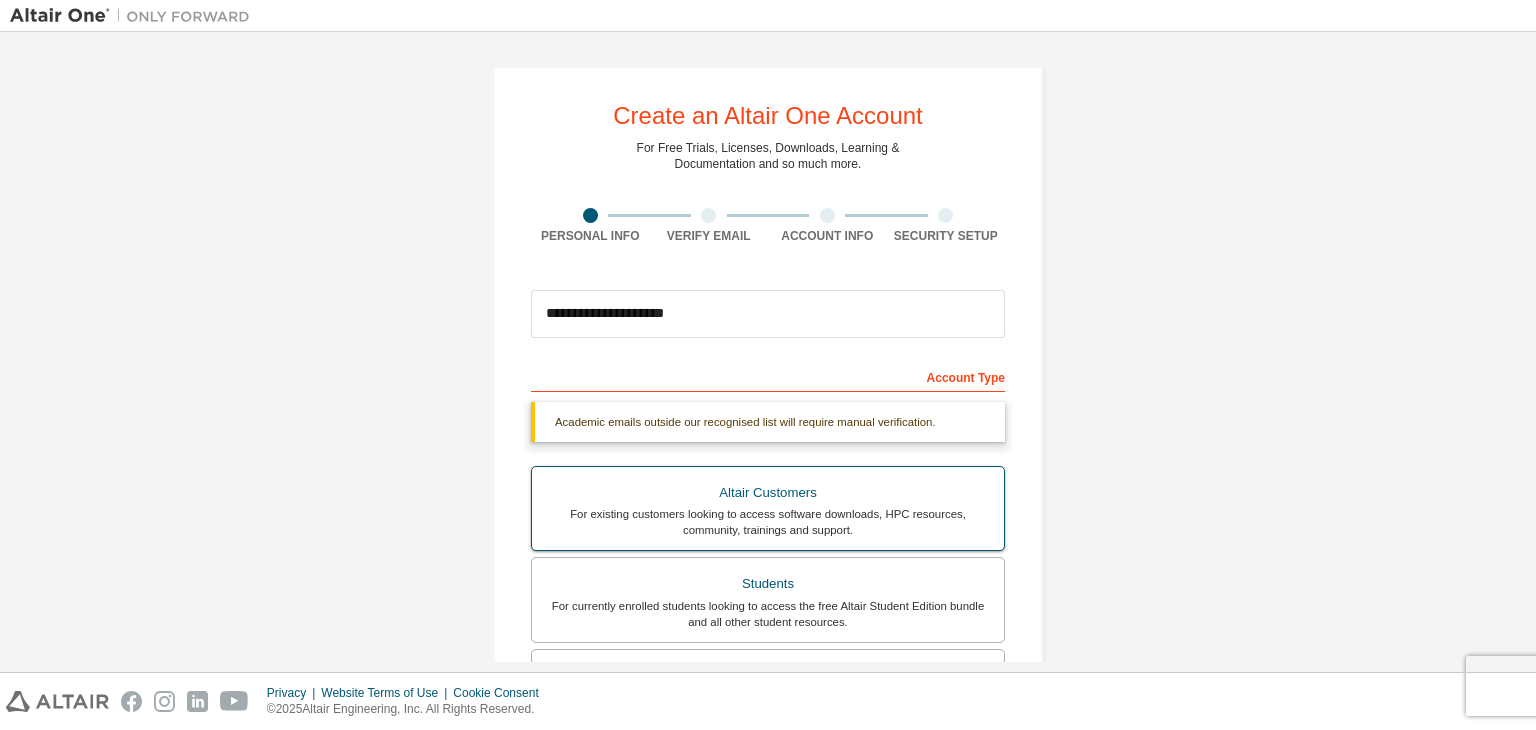 click on "Altair Customers" at bounding box center [768, 493] 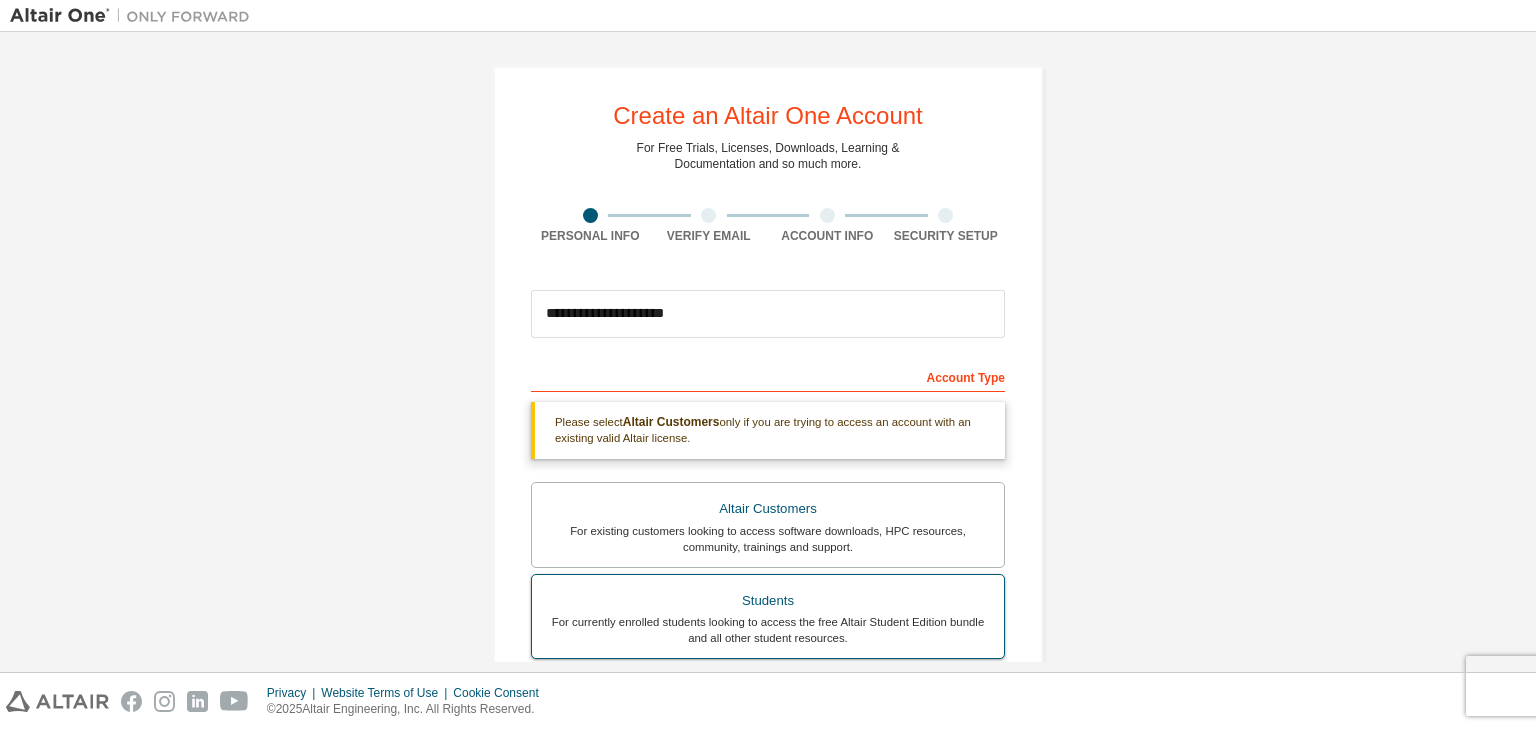 click on "For currently enrolled students looking to access the free Altair Student Edition bundle and all other student resources." at bounding box center (768, 630) 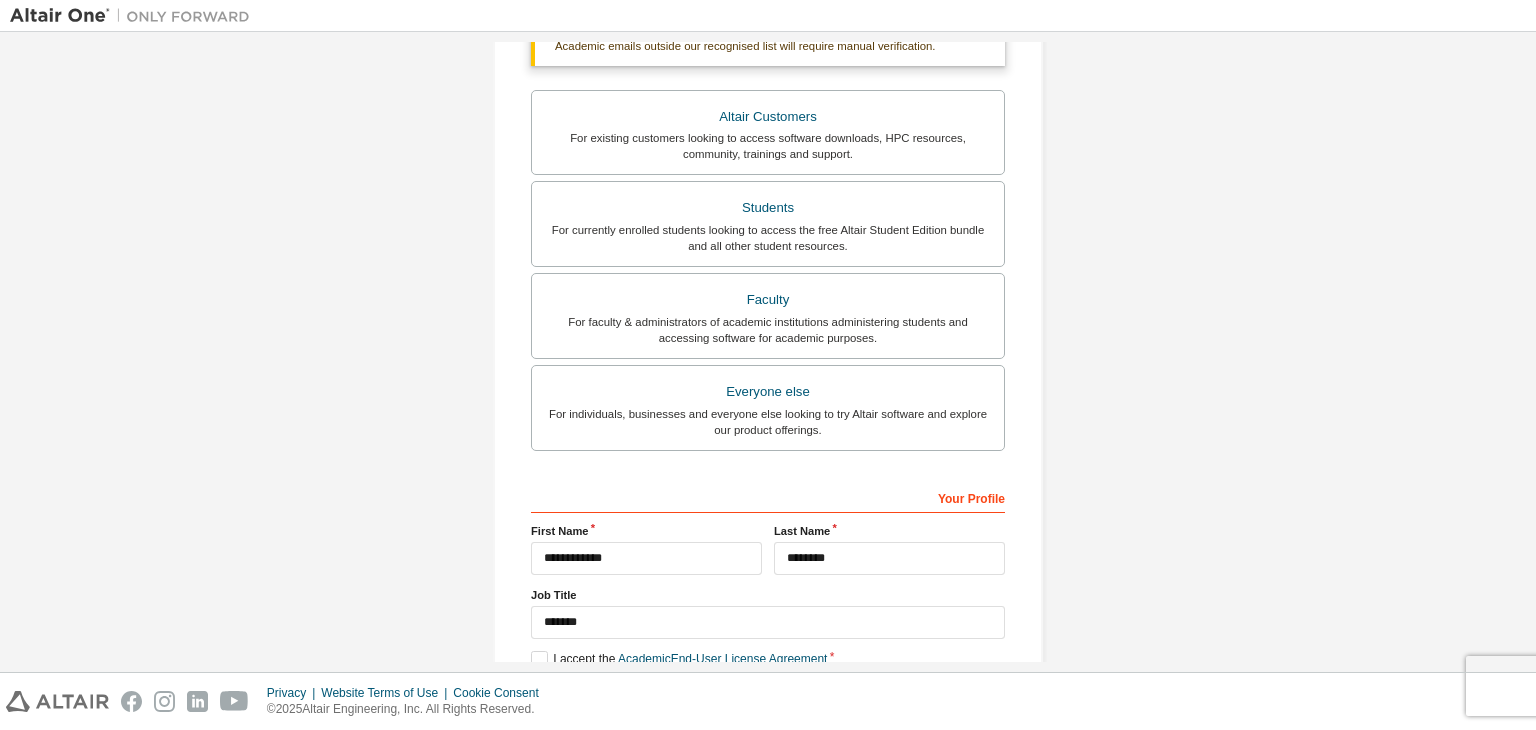 scroll, scrollTop: 487, scrollLeft: 0, axis: vertical 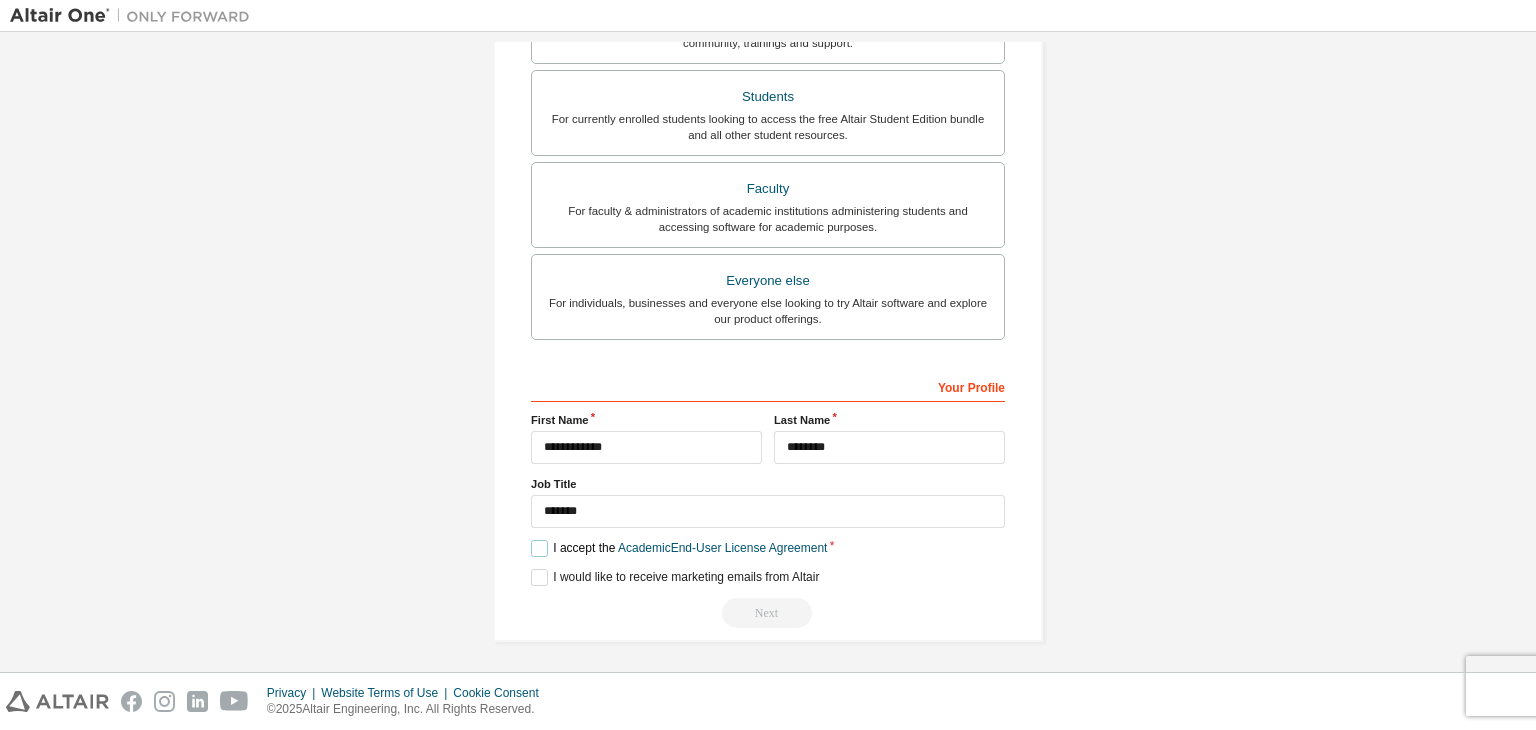 click on "I accept the   Academic   End-User License Agreement" at bounding box center [679, 548] 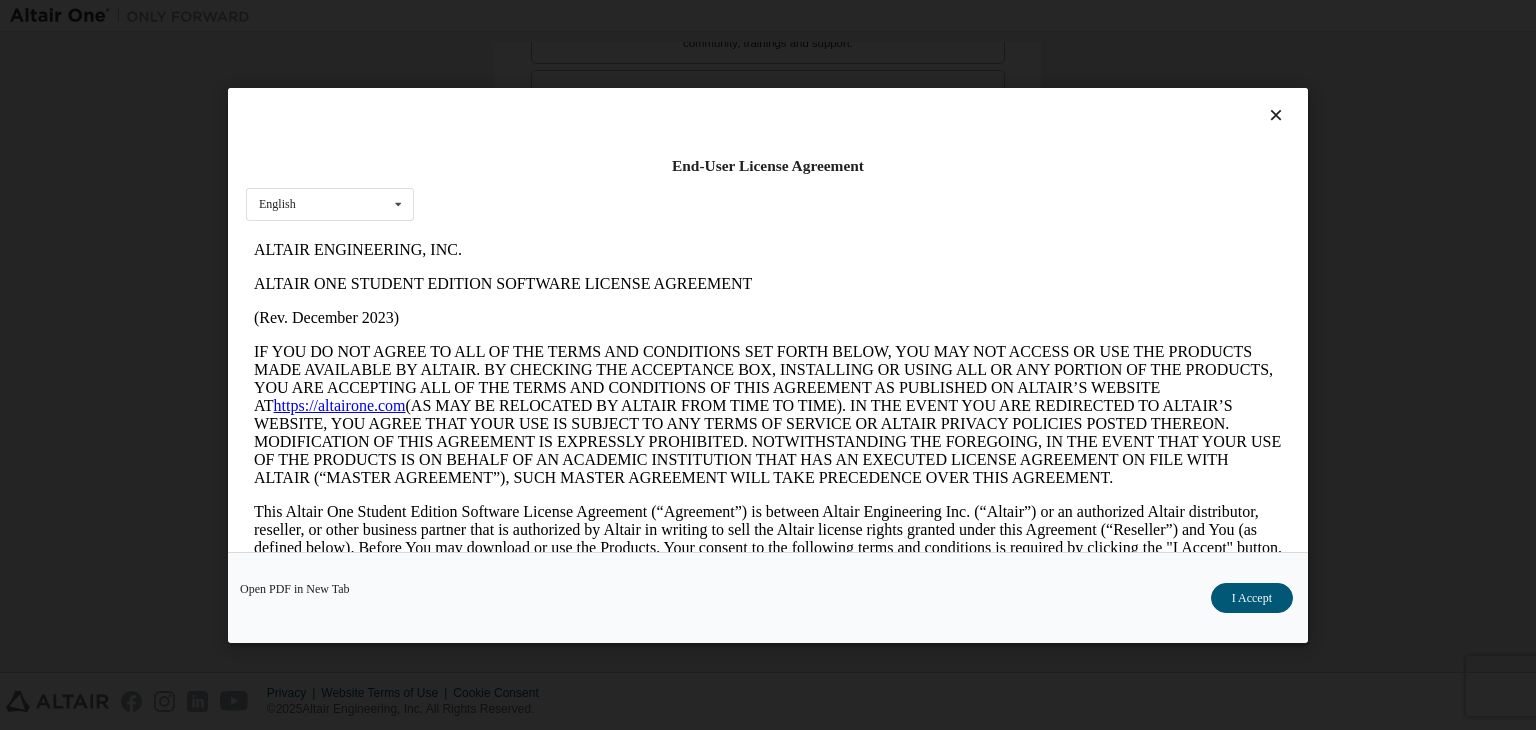scroll, scrollTop: 0, scrollLeft: 0, axis: both 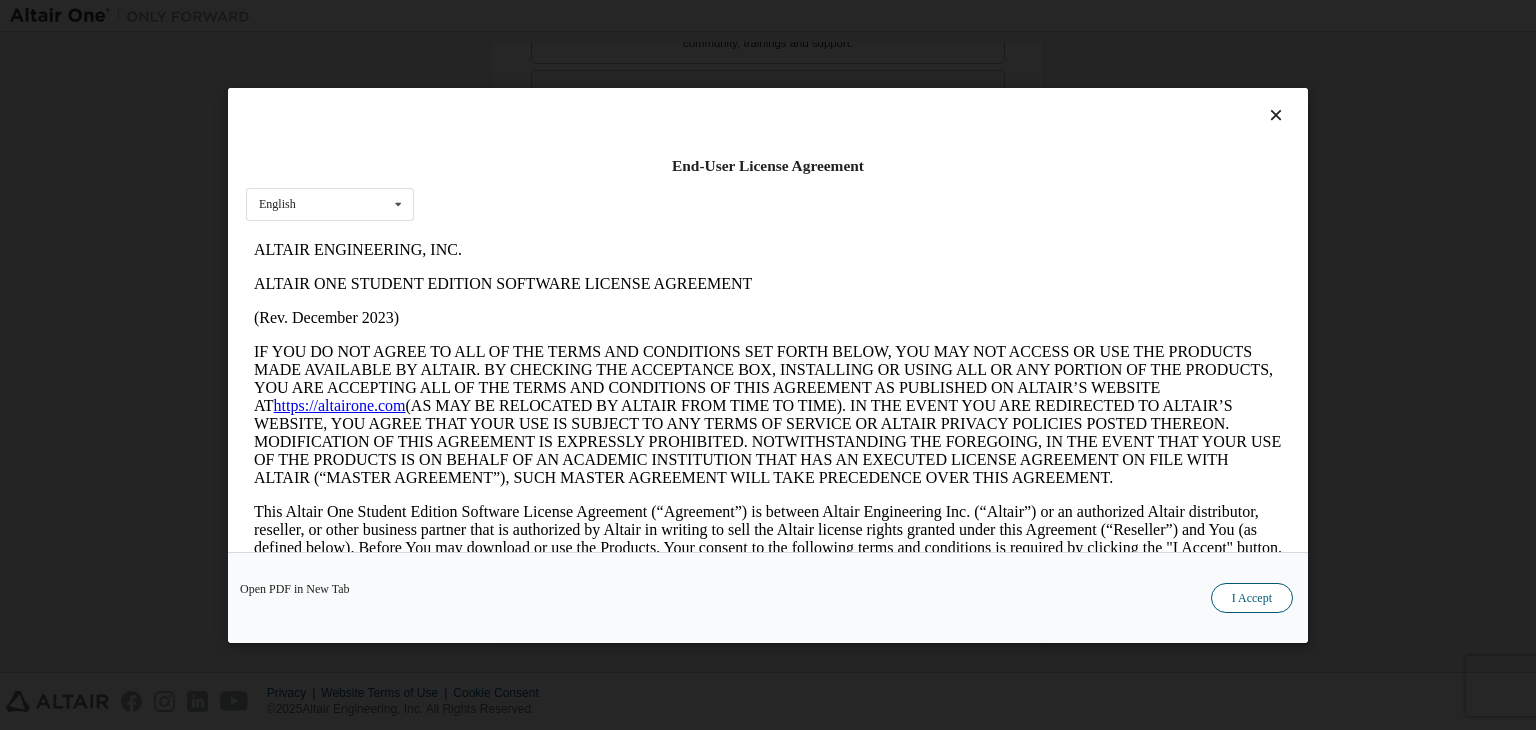 click on "I Accept" at bounding box center (1252, 598) 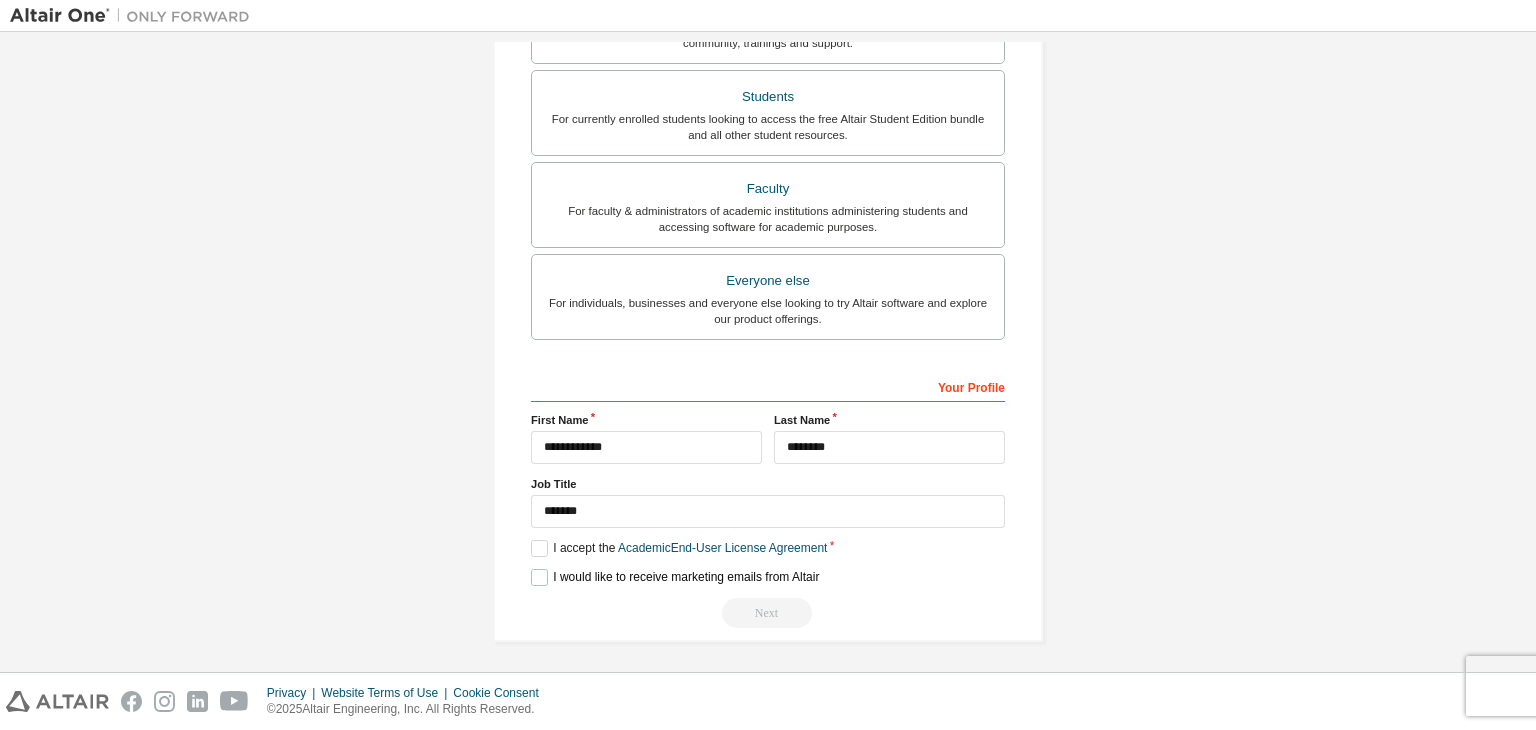 click on "I would like to receive marketing emails from Altair" at bounding box center (675, 577) 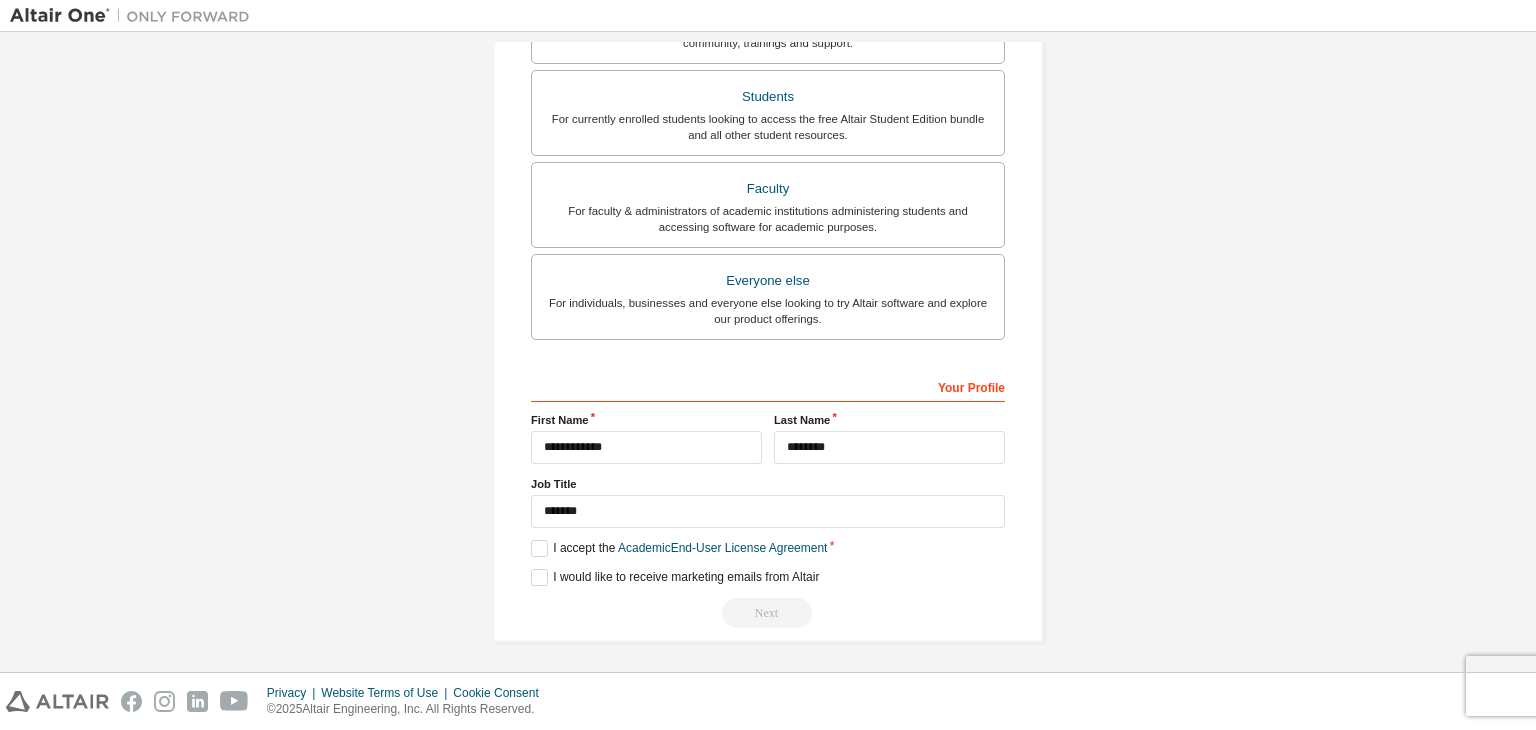 click on "Next" at bounding box center [768, 613] 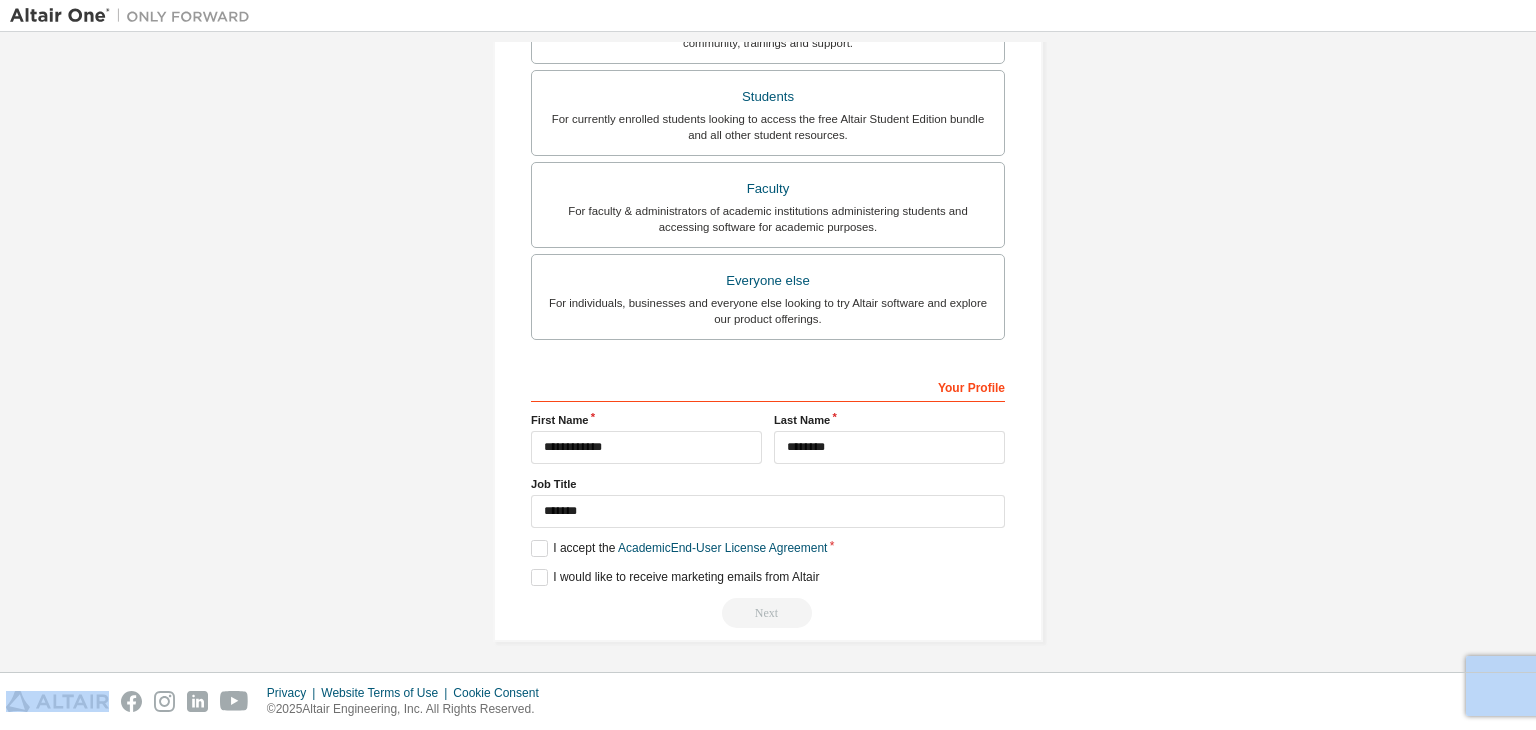 click on "Next" at bounding box center (768, 613) 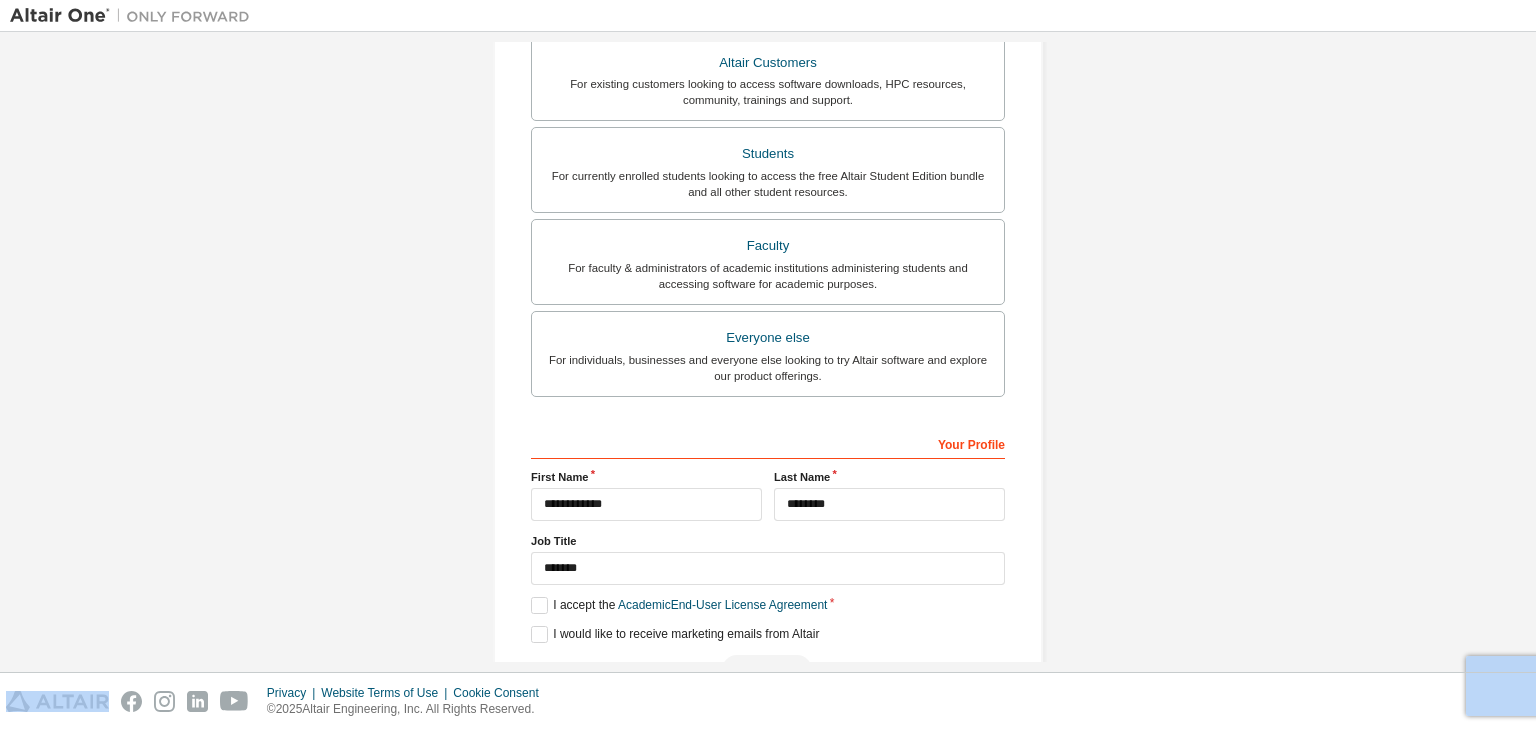 scroll, scrollTop: 487, scrollLeft: 0, axis: vertical 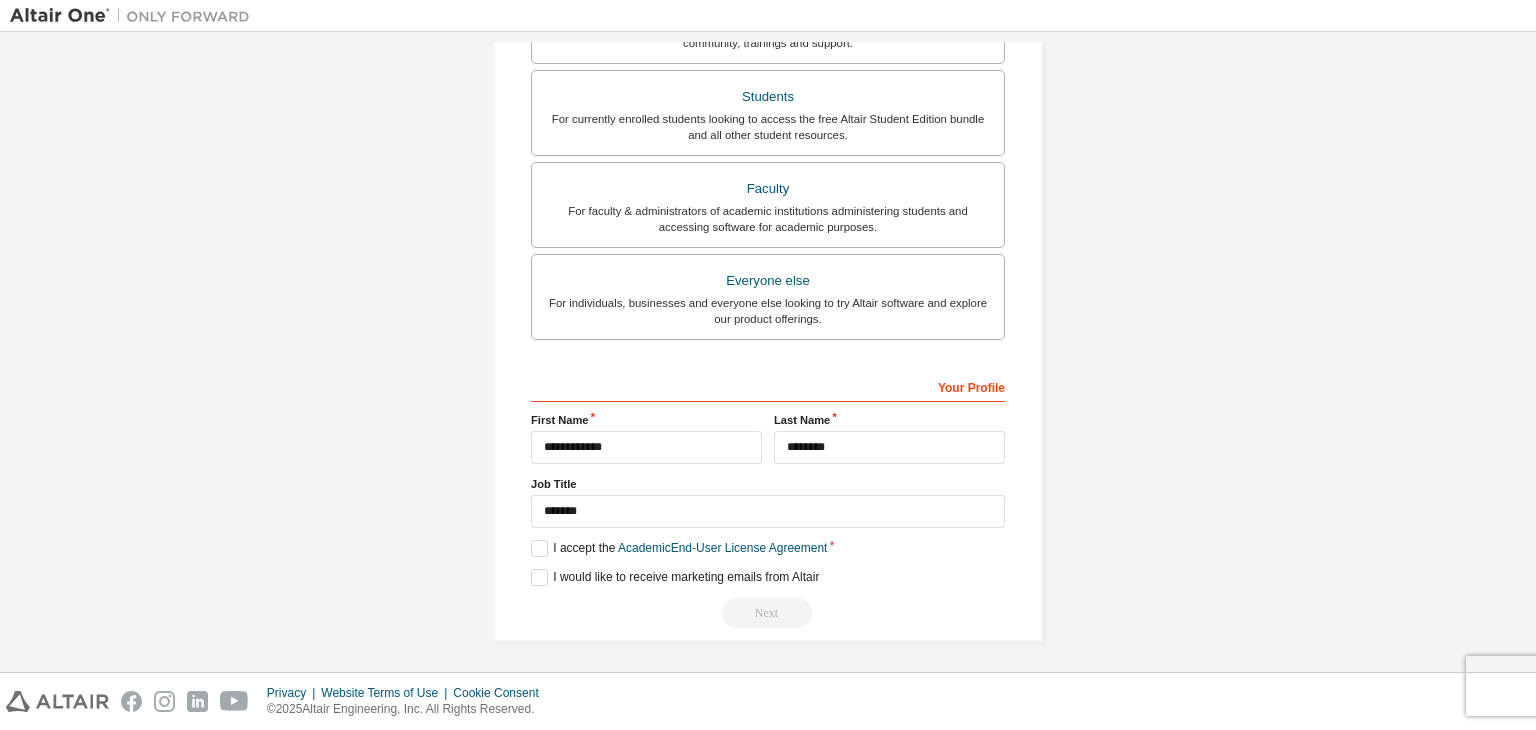 click on "**********" at bounding box center (768, 499) 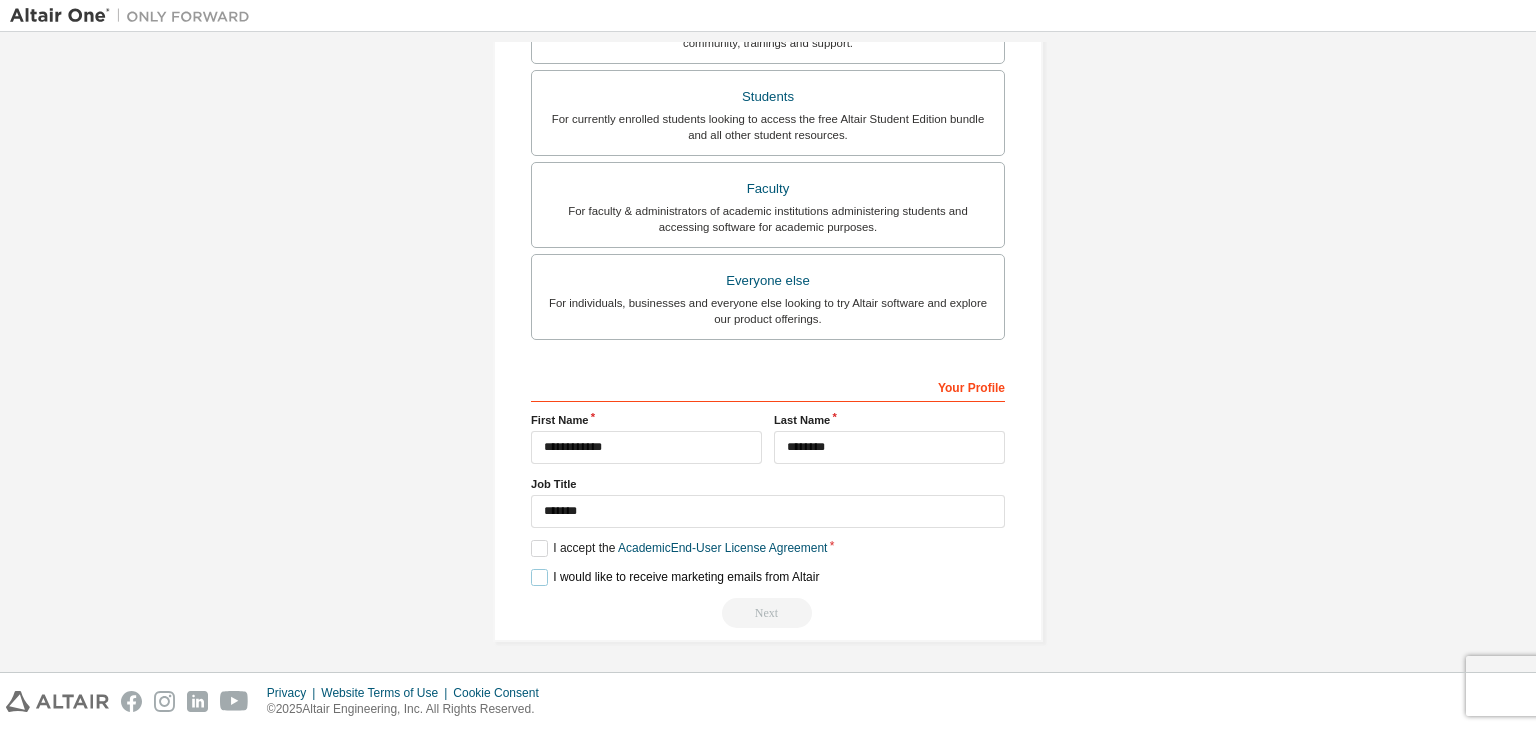 click on "I would like to receive marketing emails from Altair" at bounding box center [675, 577] 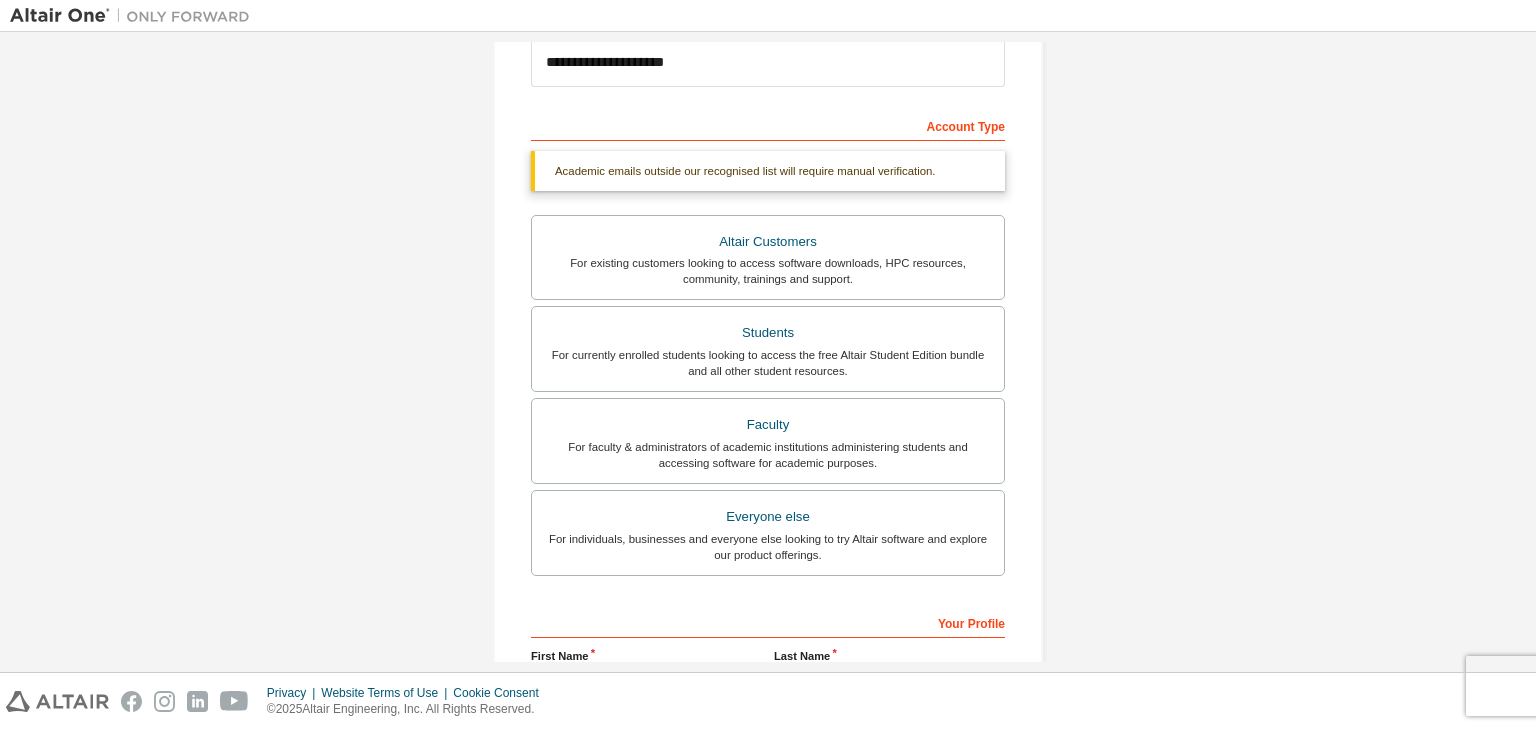 scroll, scrollTop: 250, scrollLeft: 0, axis: vertical 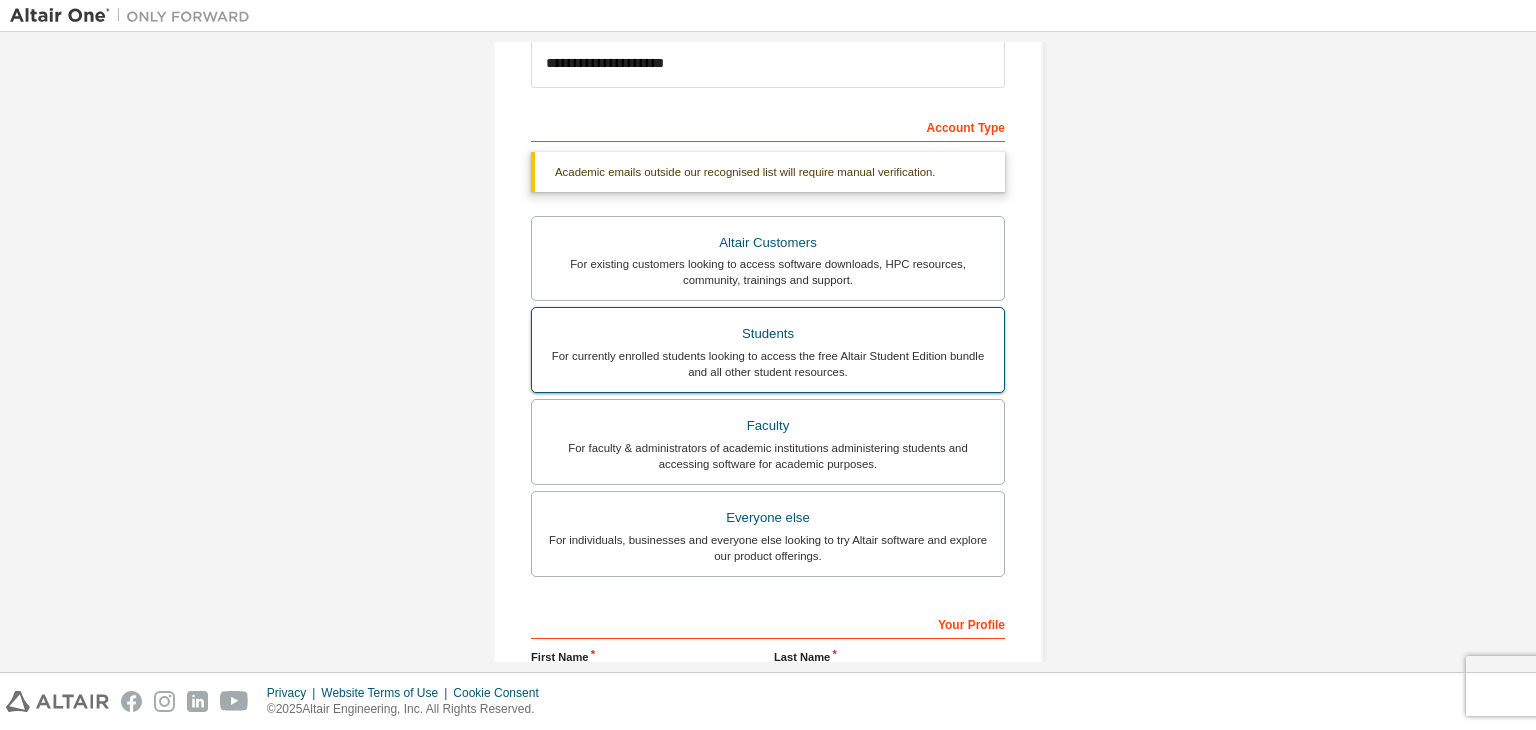 click on "For currently enrolled students looking to access the free Altair Student Edition bundle and all other student resources." at bounding box center (768, 364) 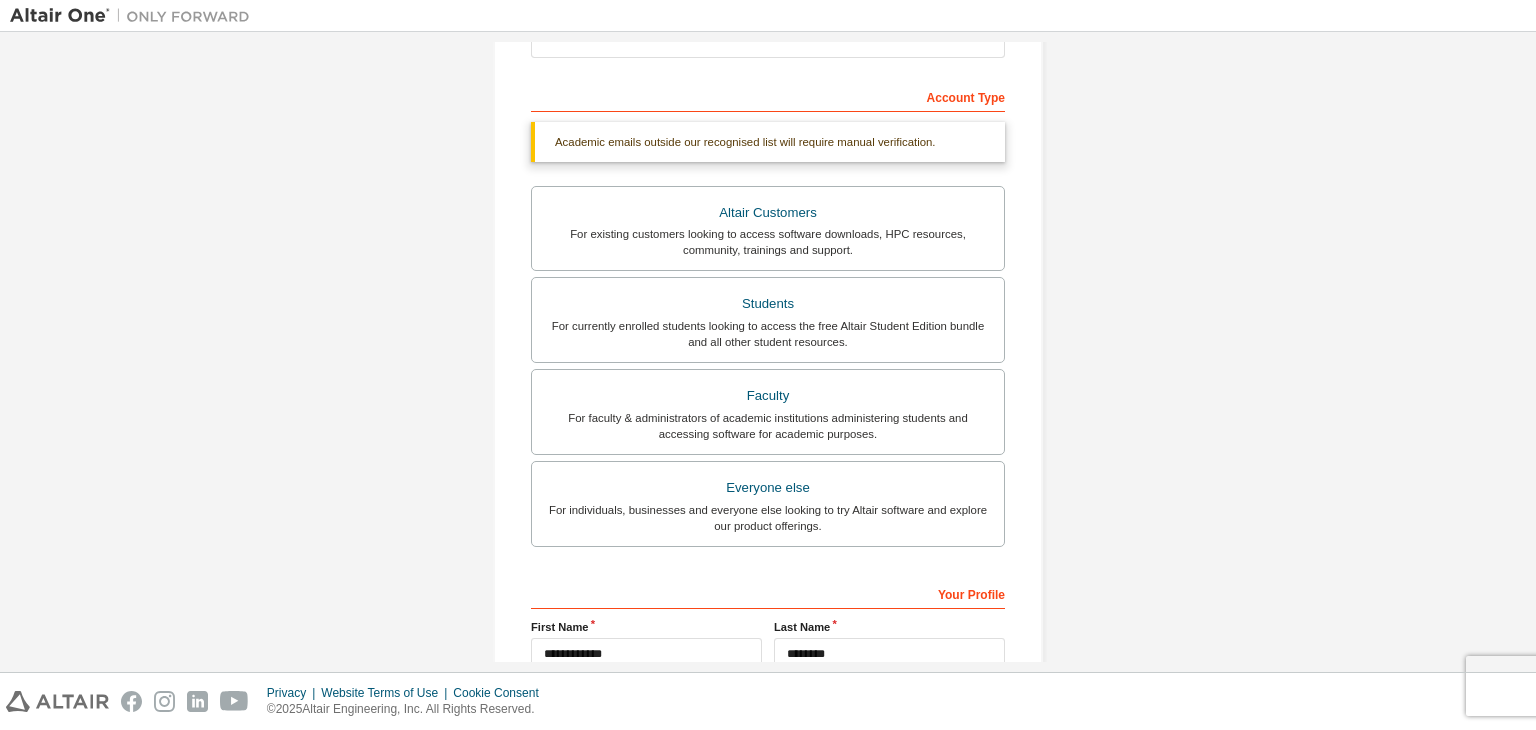 scroll, scrollTop: 280, scrollLeft: 0, axis: vertical 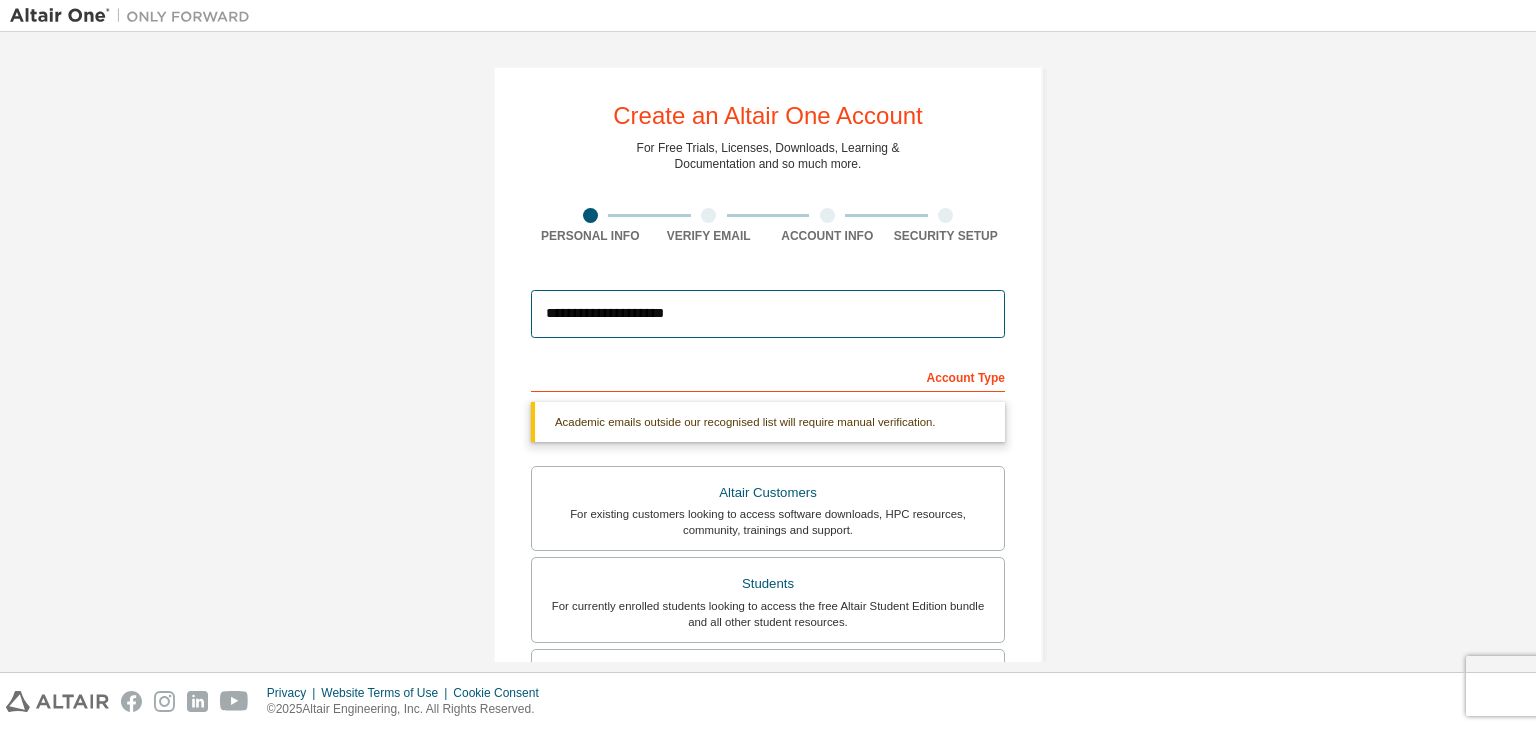 click on "**********" at bounding box center (768, 314) 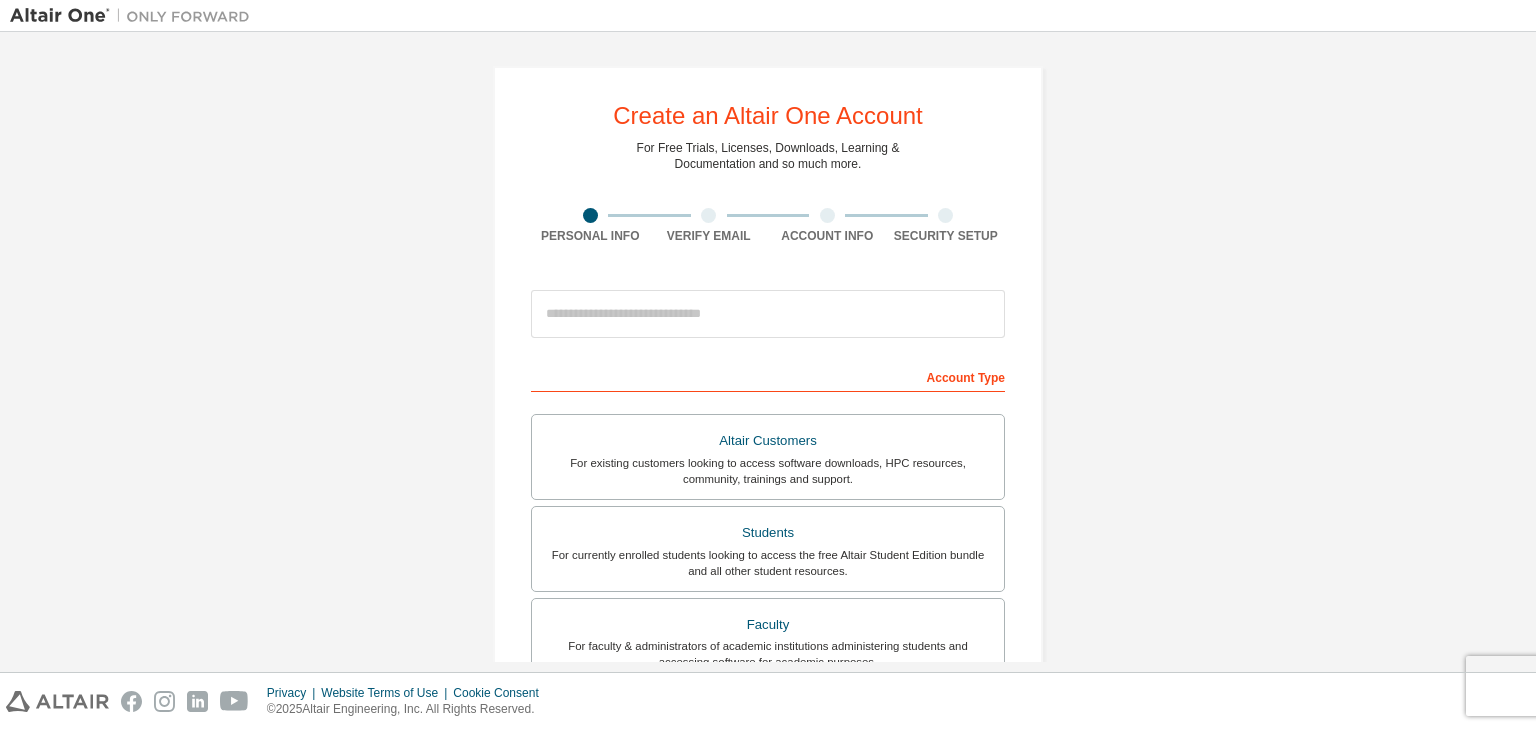 scroll, scrollTop: 0, scrollLeft: 0, axis: both 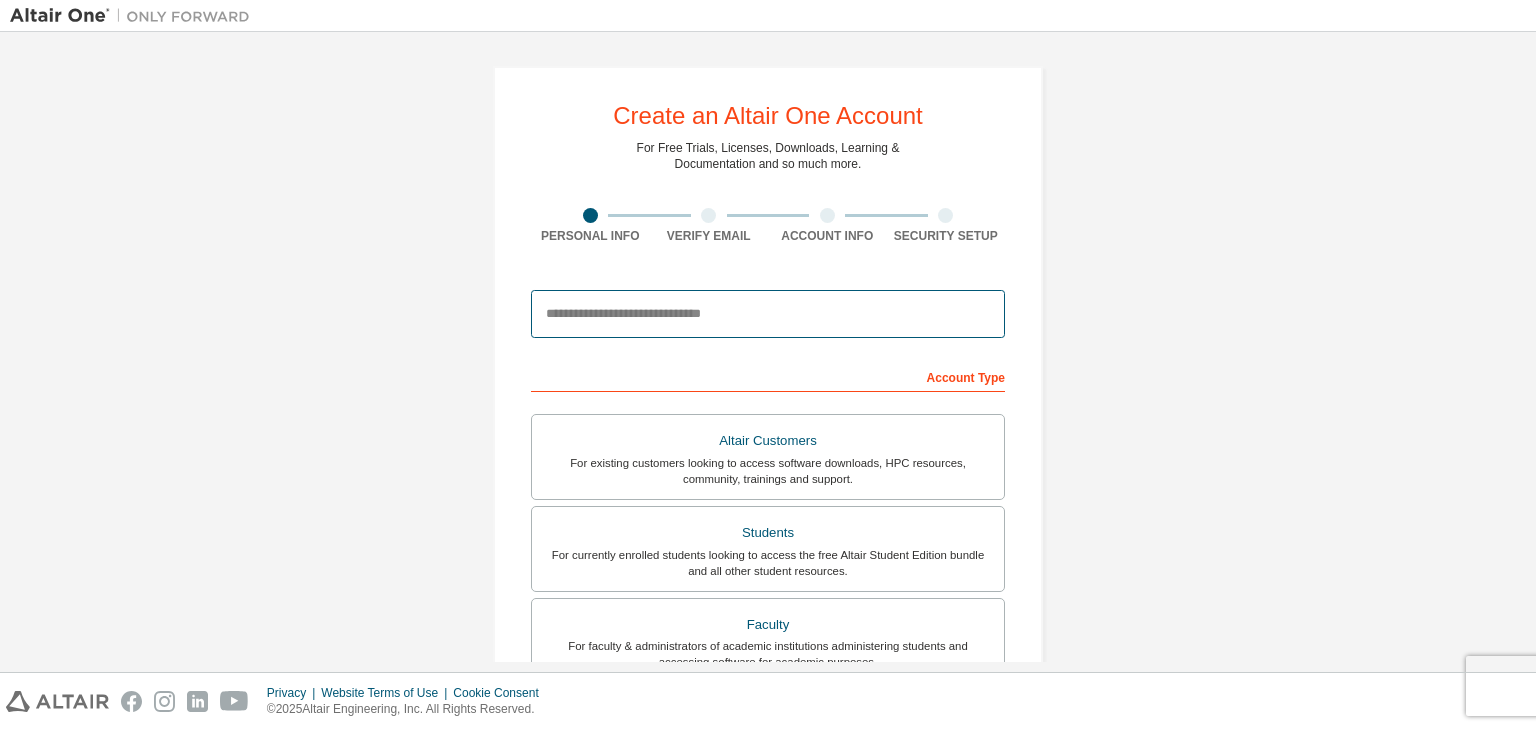 click at bounding box center (768, 314) 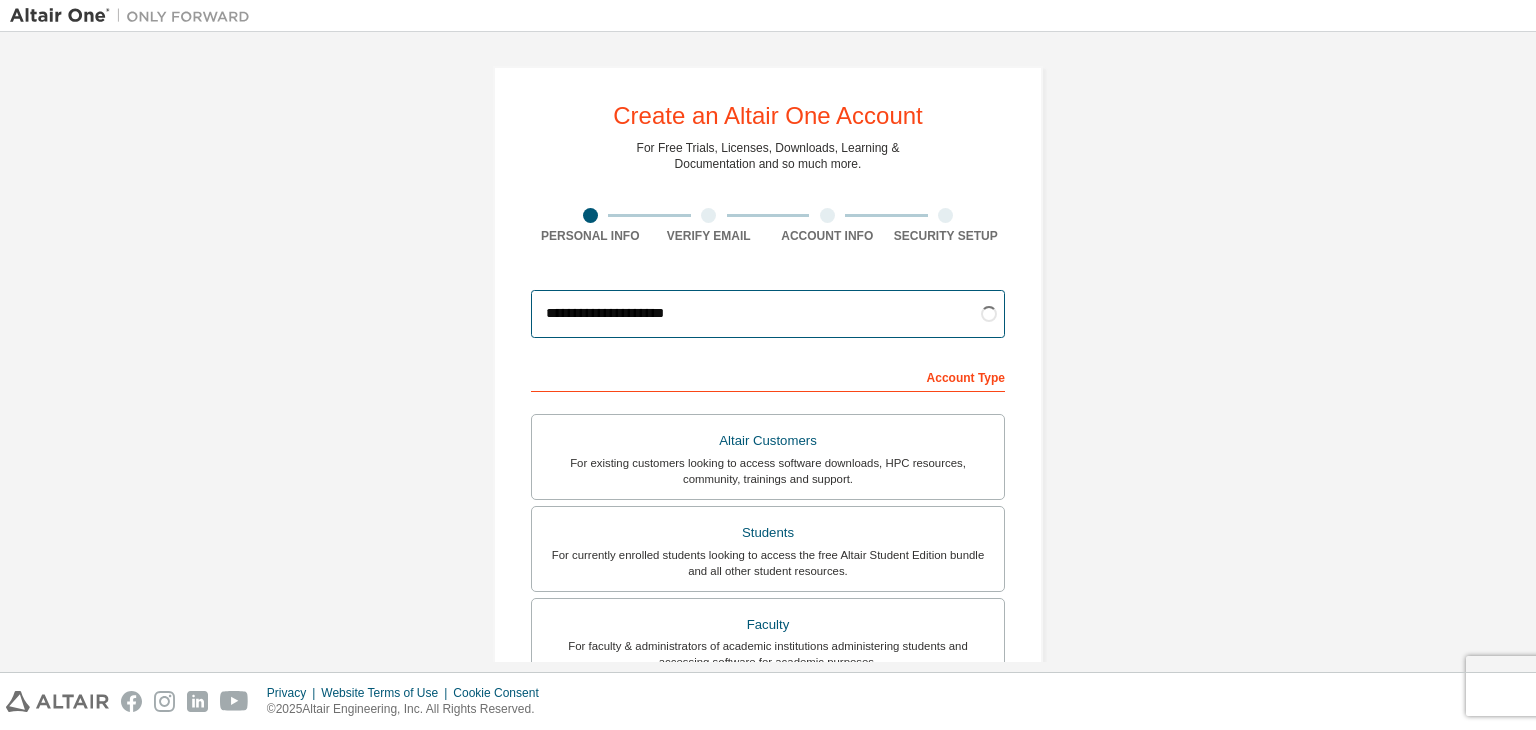 scroll, scrollTop: 164, scrollLeft: 0, axis: vertical 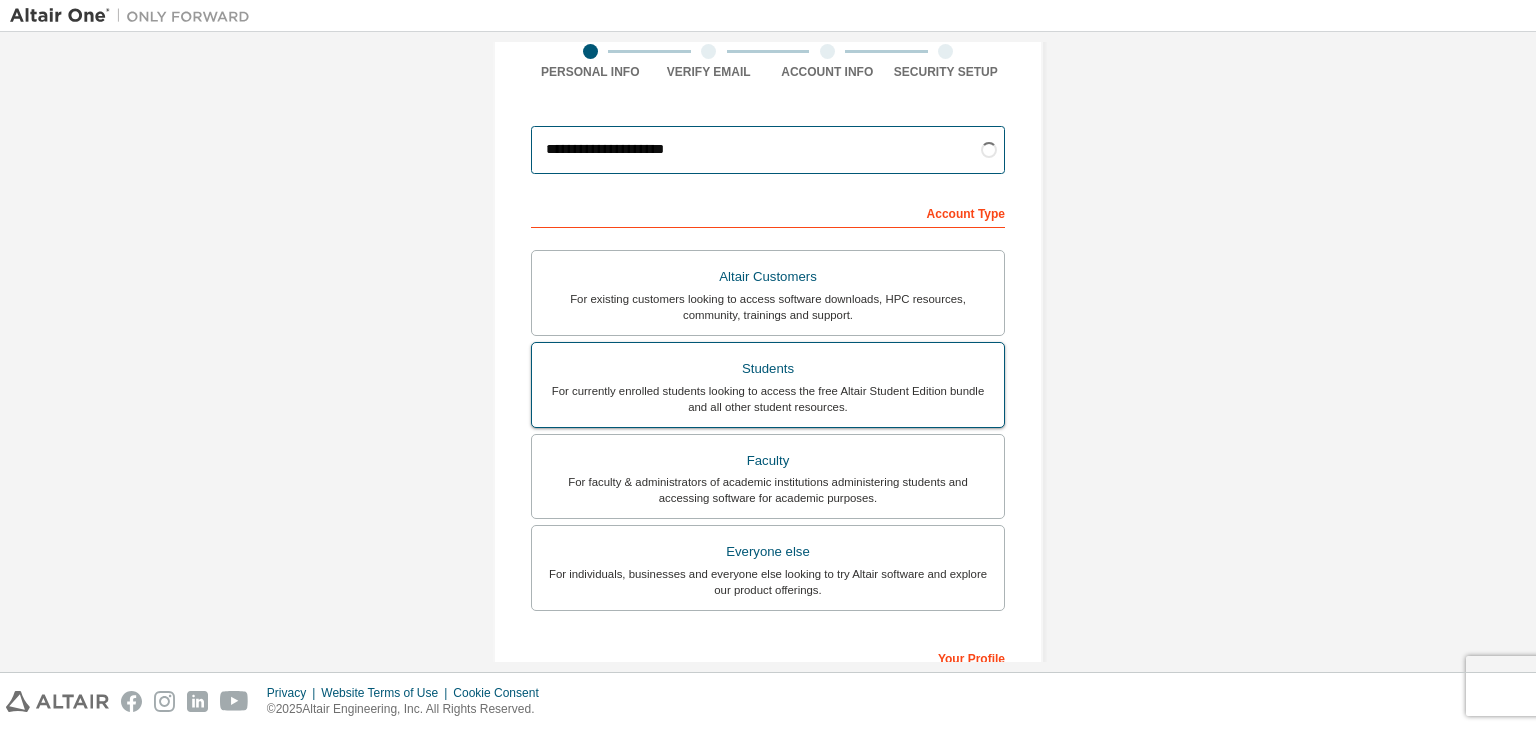 type on "**********" 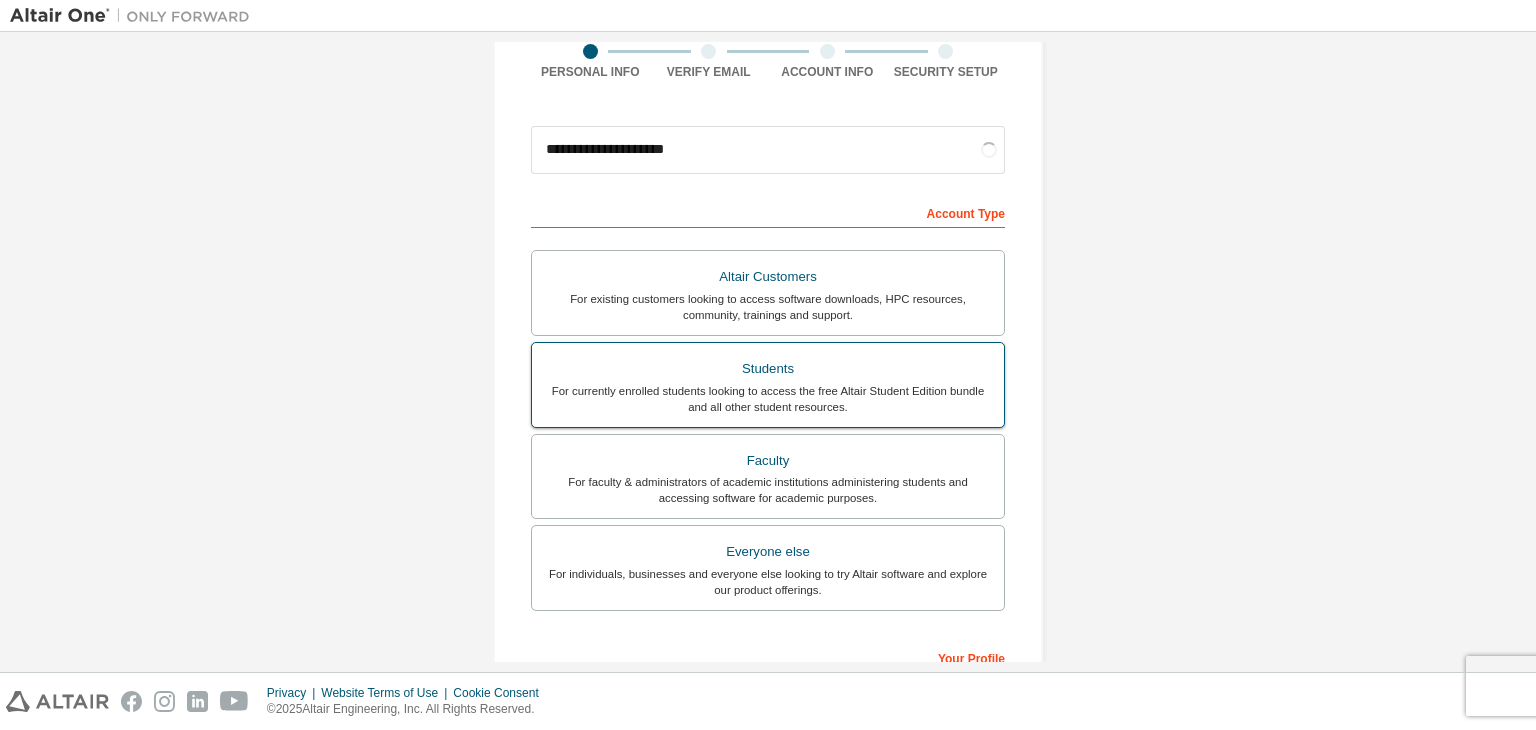 click on "For currently enrolled students looking to access the free Altair Student Edition bundle and all other student resources." at bounding box center [768, 399] 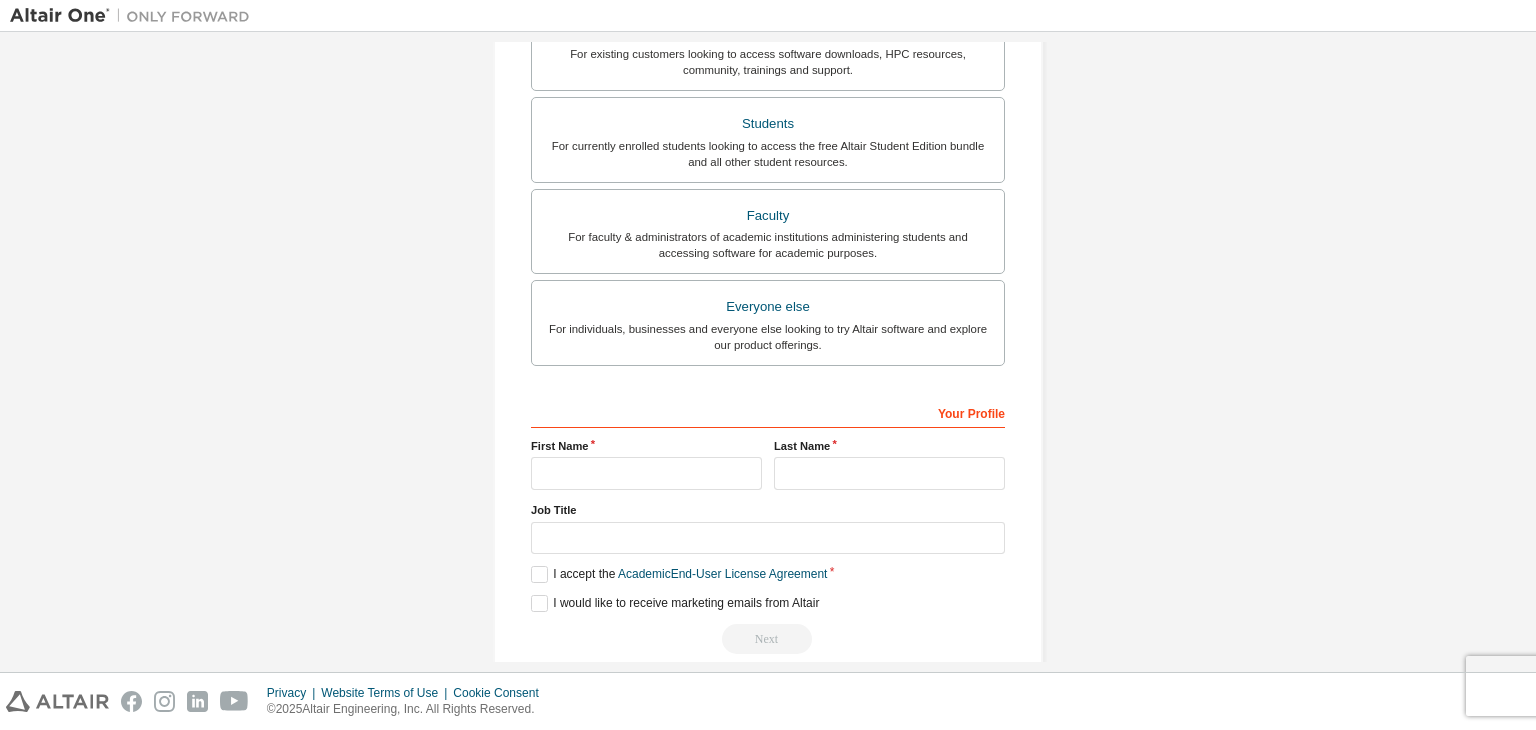 scroll, scrollTop: 435, scrollLeft: 0, axis: vertical 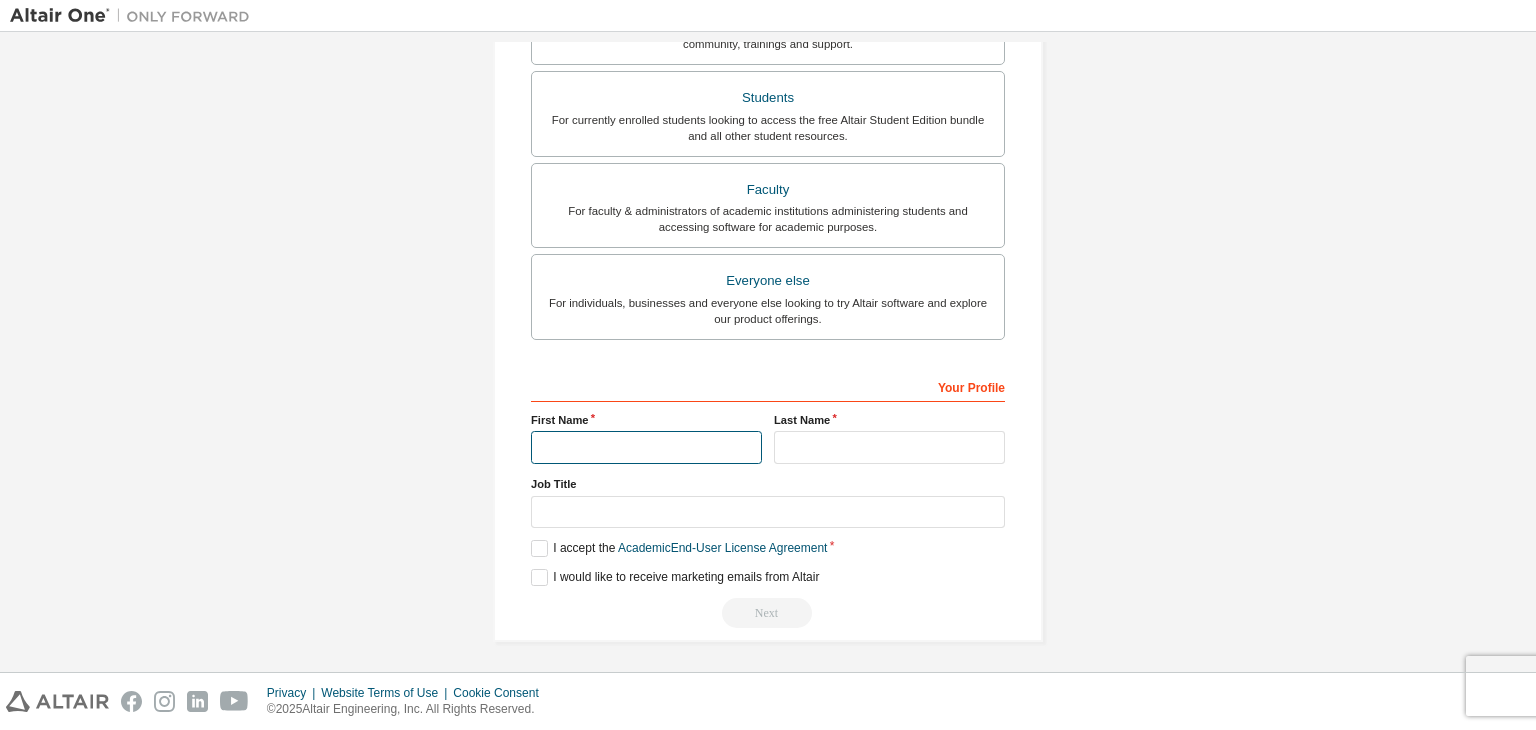 click at bounding box center (646, 447) 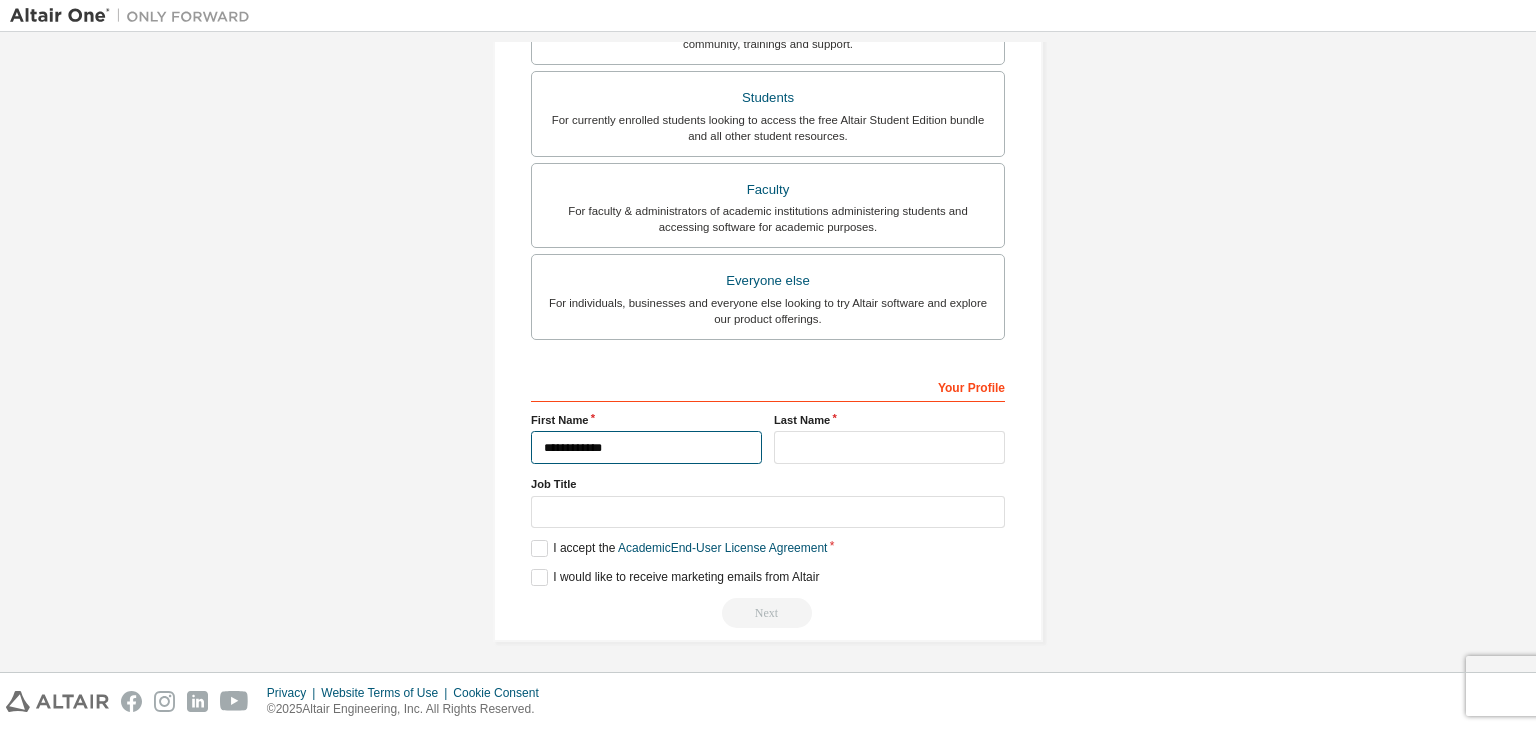 type on "**********" 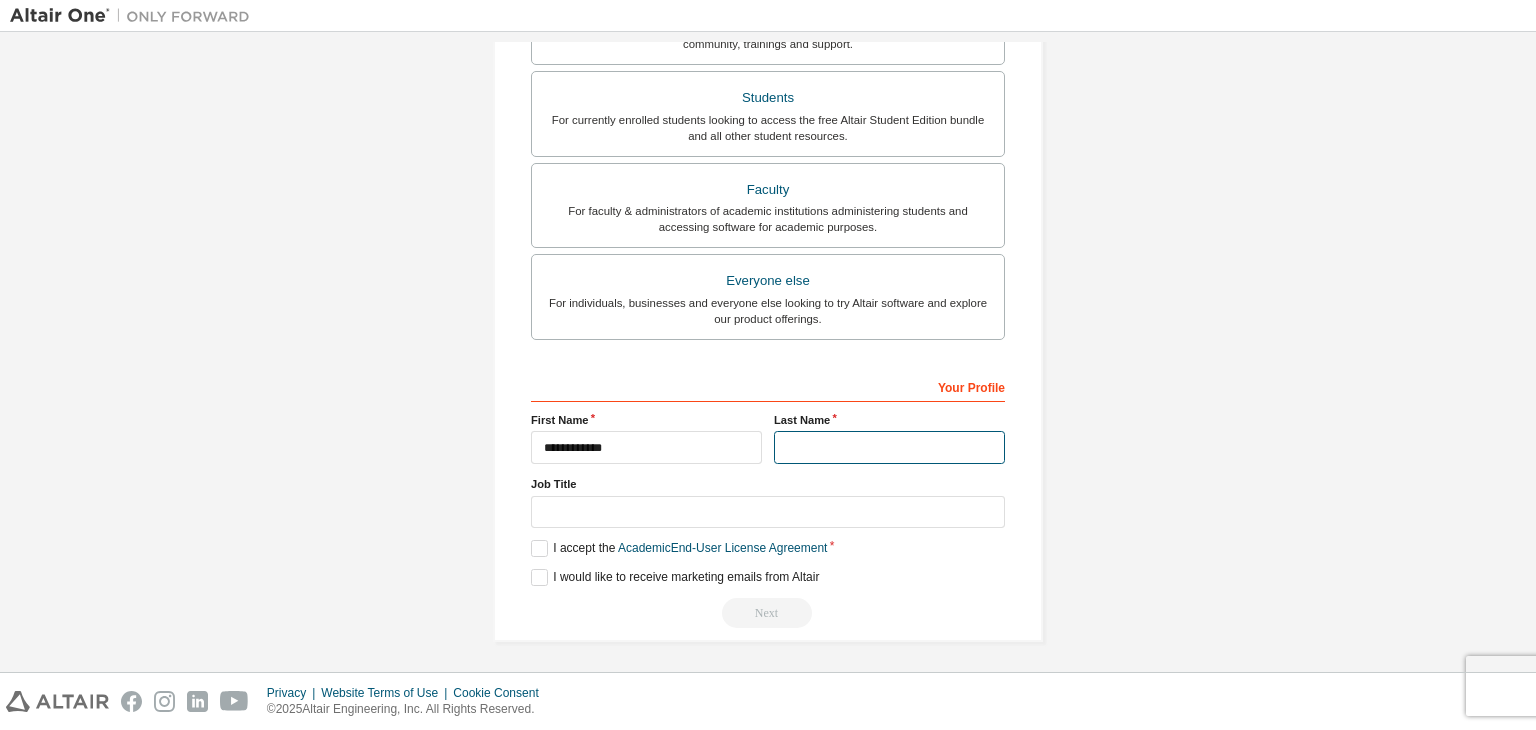 click at bounding box center (889, 447) 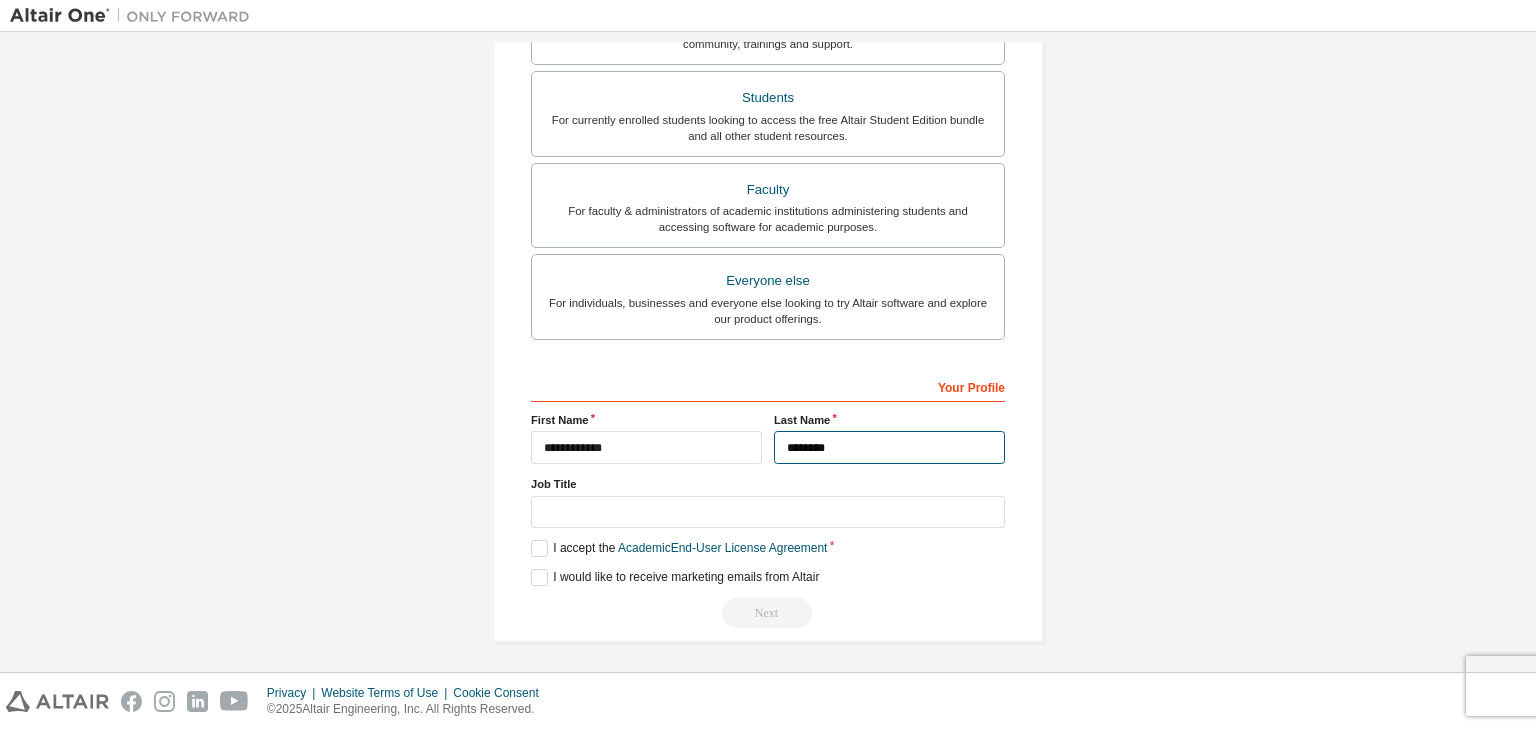 type on "********" 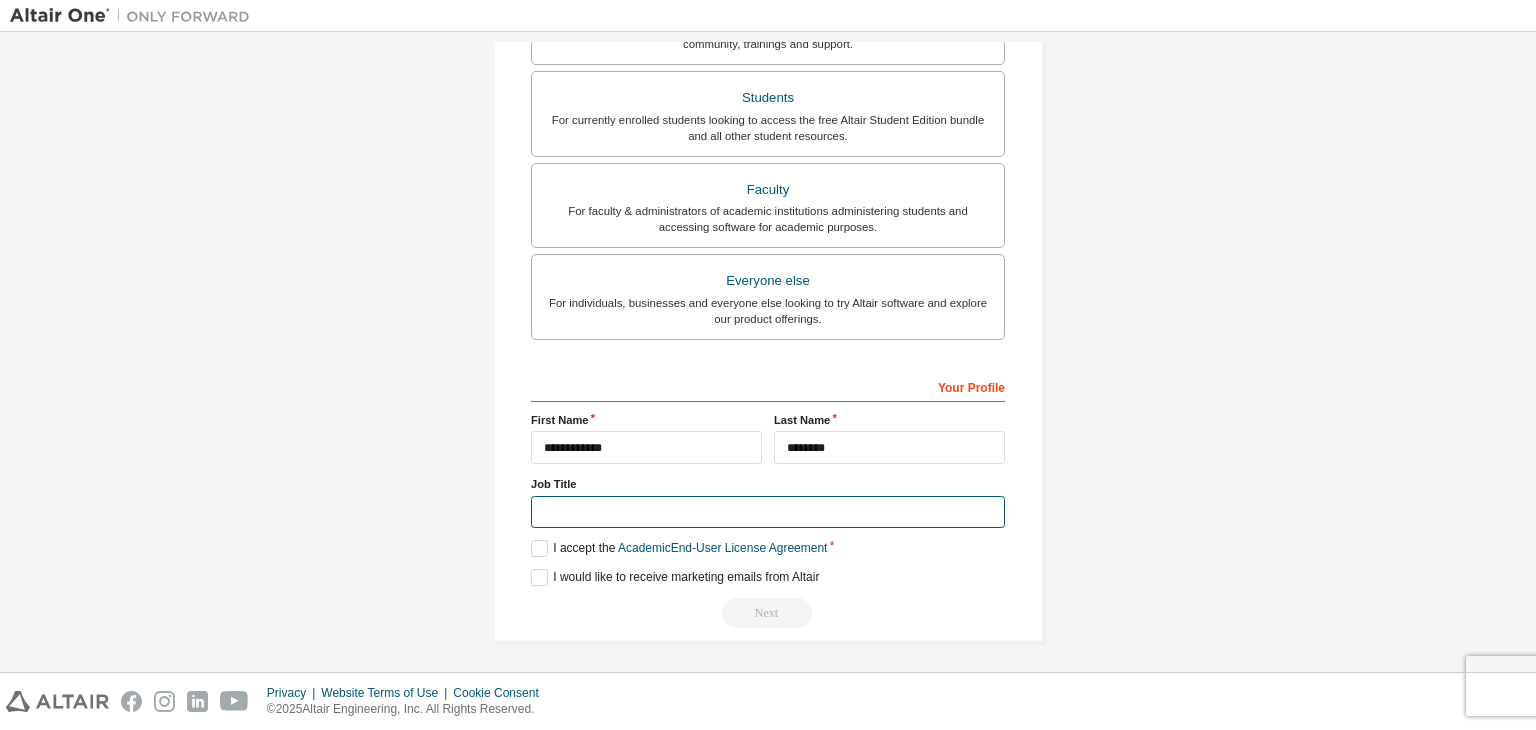 click at bounding box center (768, 512) 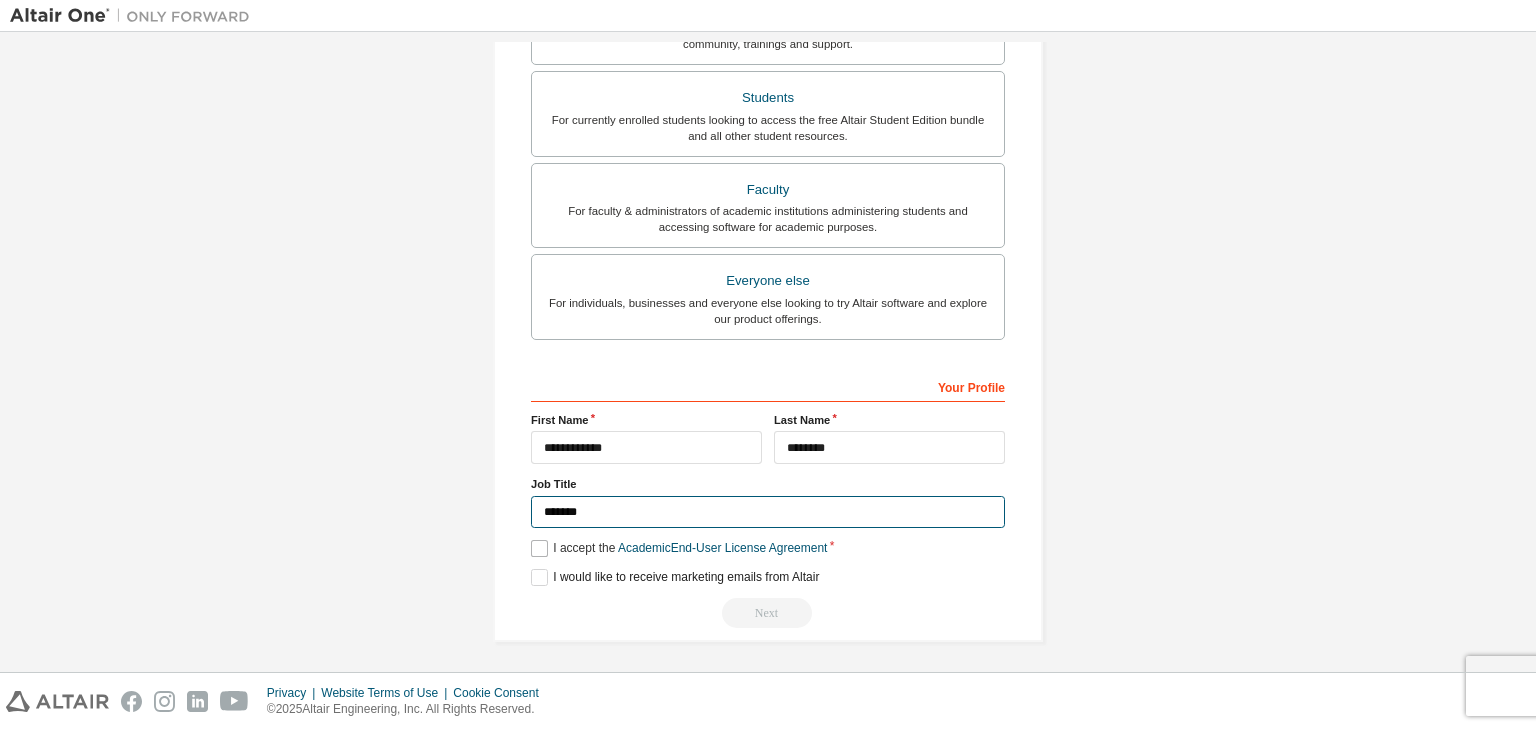 type on "*******" 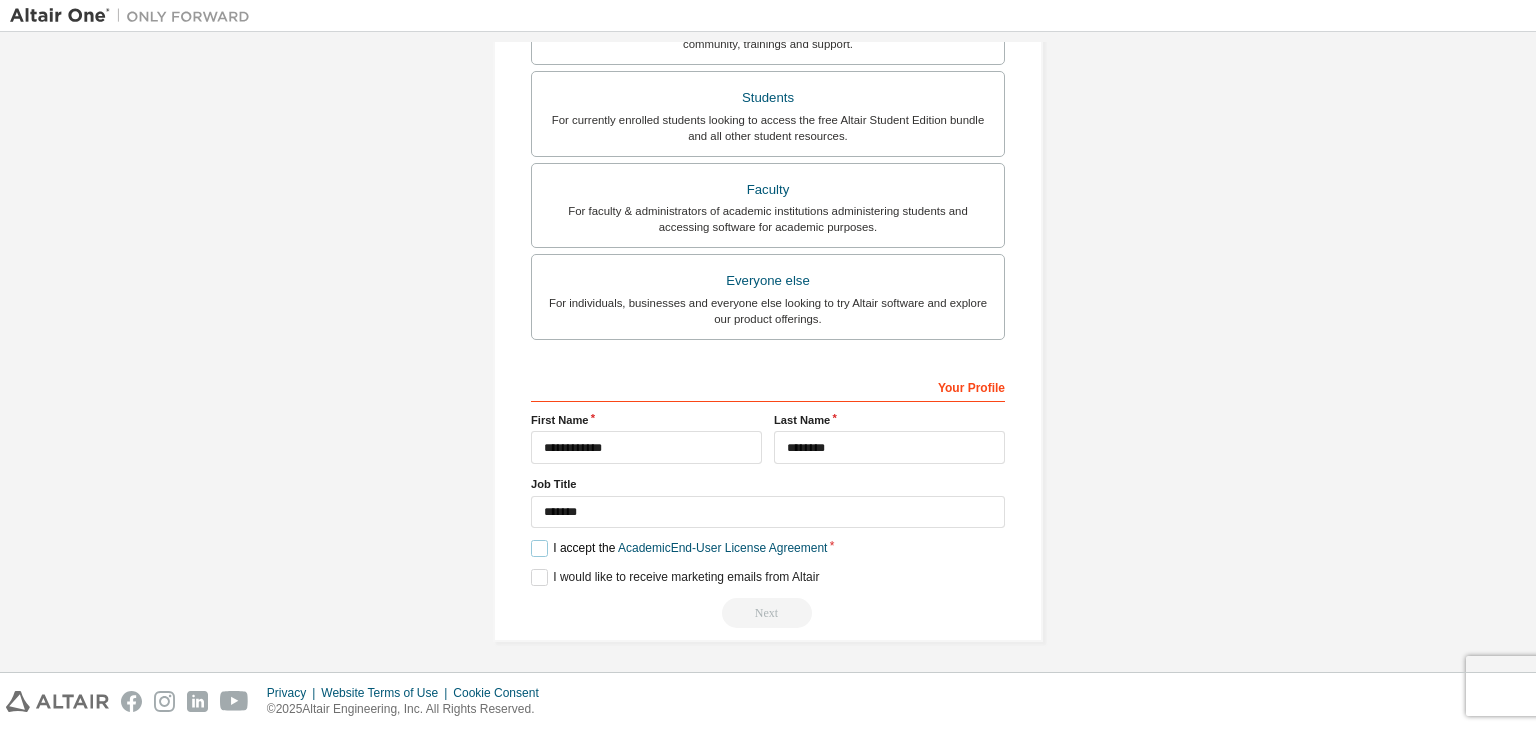 click on "I accept the   Academic   End-User License Agreement" at bounding box center (679, 548) 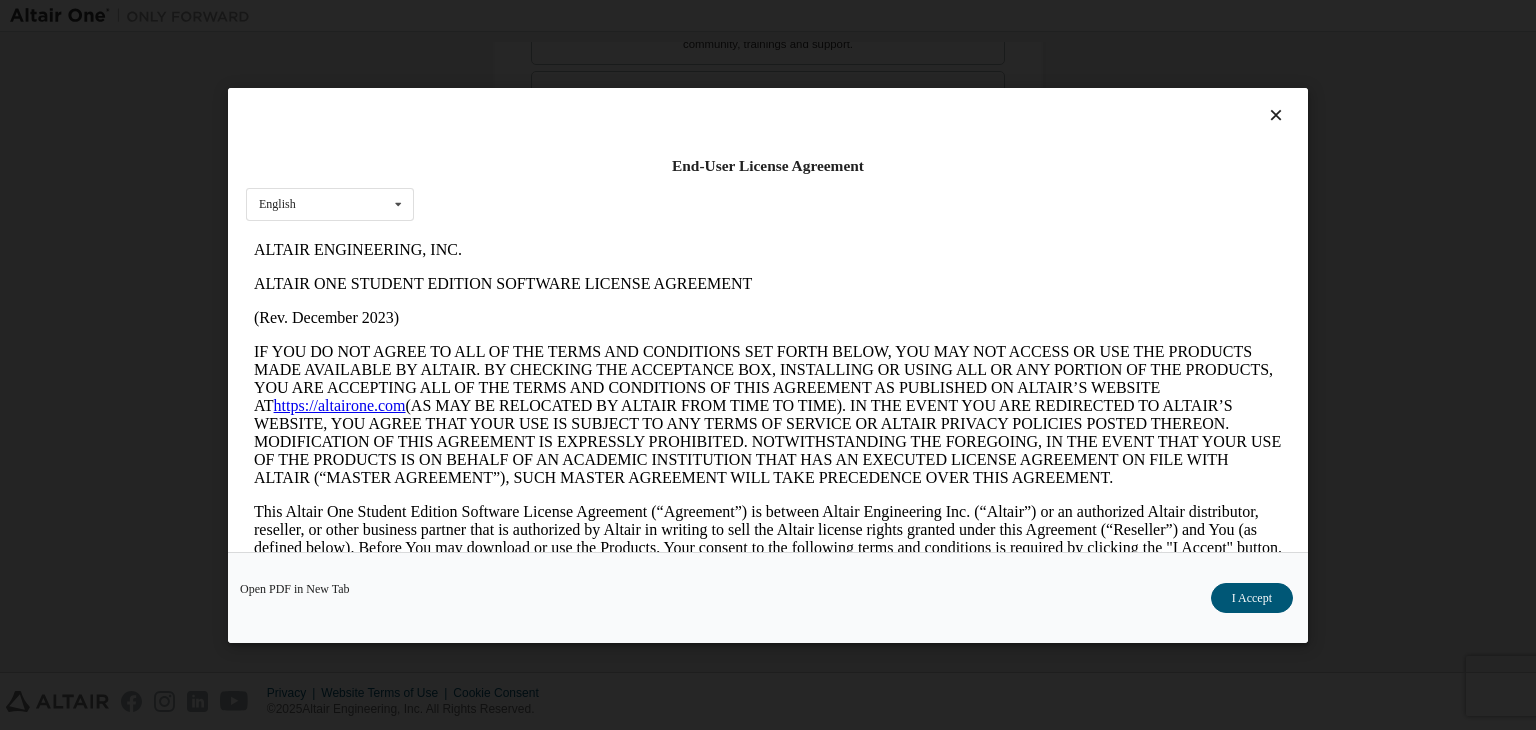scroll, scrollTop: 0, scrollLeft: 0, axis: both 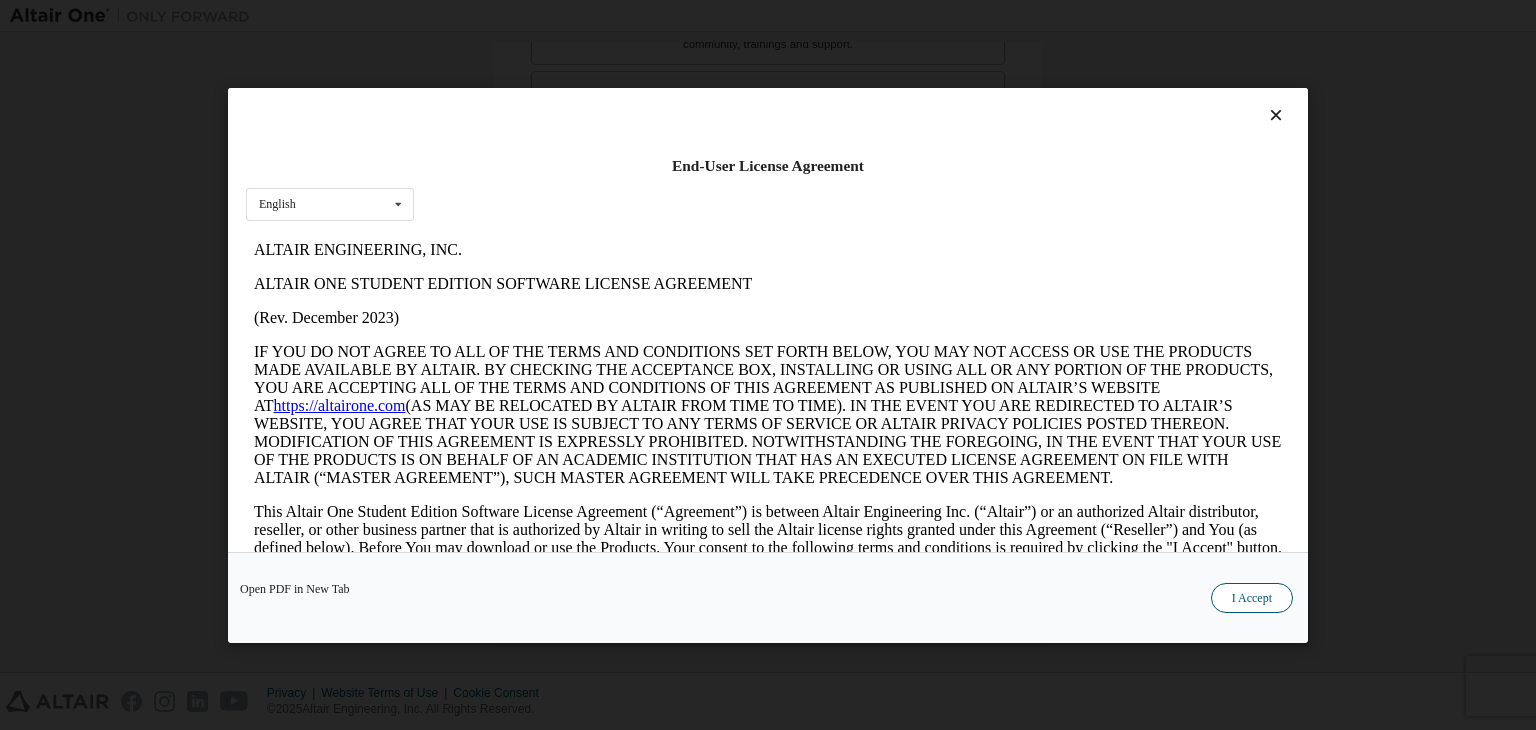 click on "I Accept" at bounding box center (1252, 598) 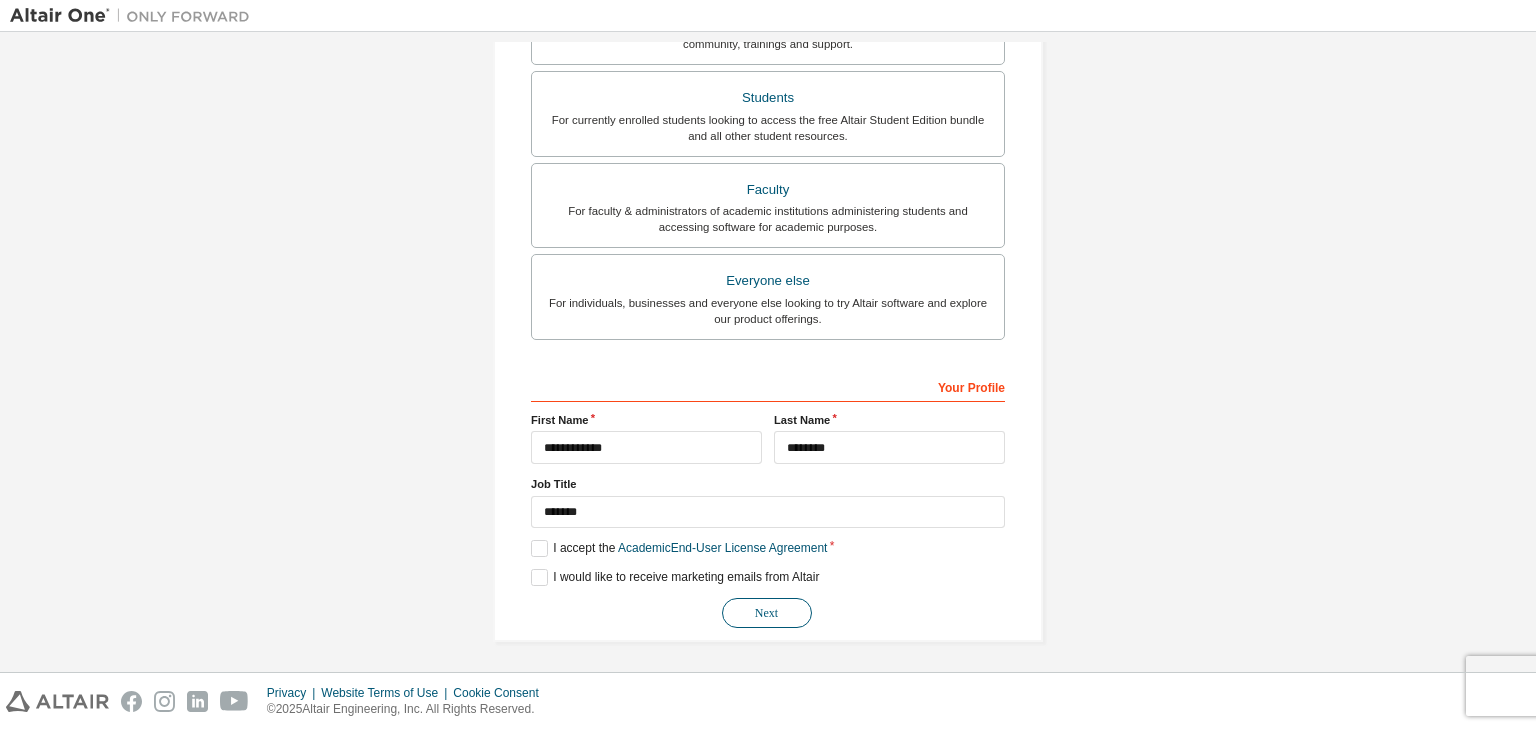 click on "Next" at bounding box center [767, 613] 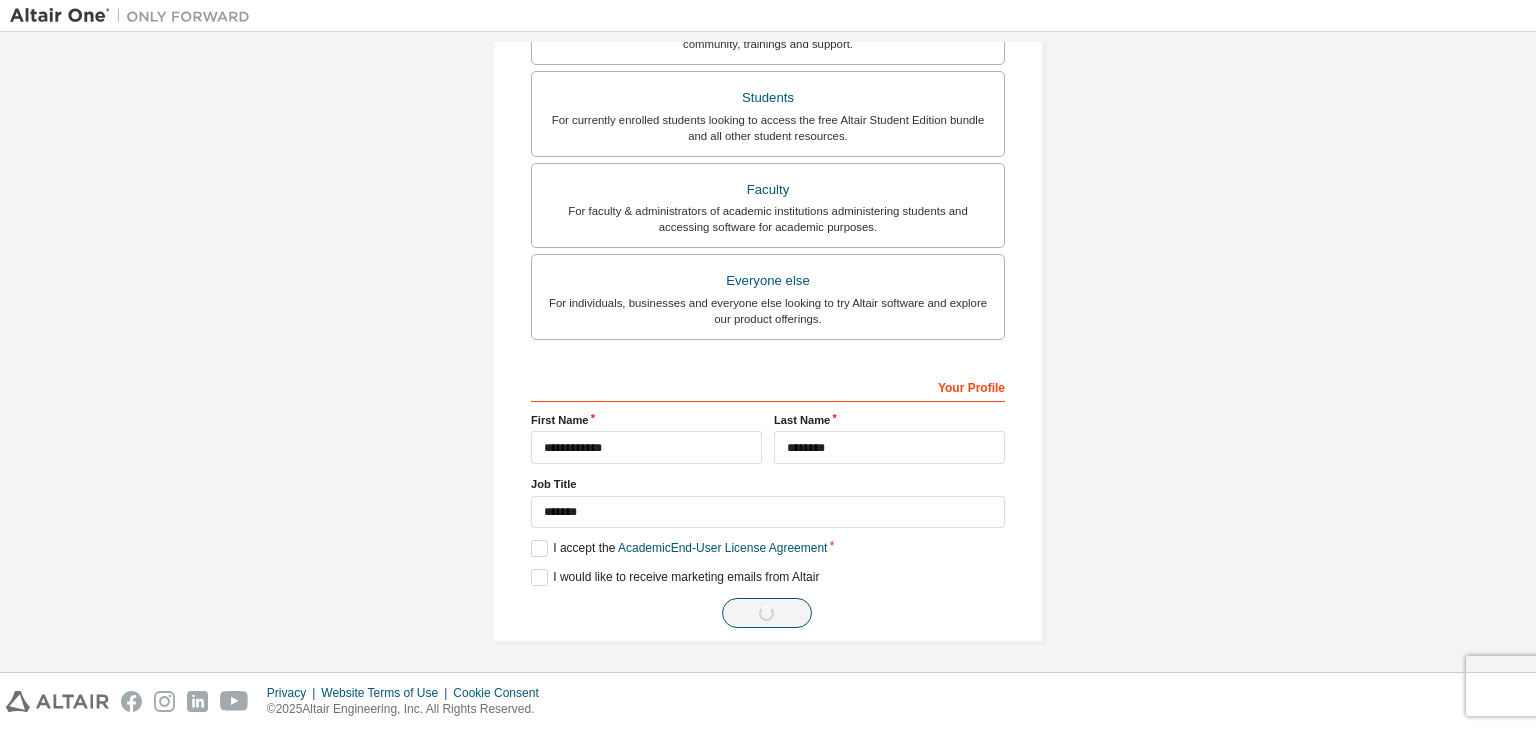 scroll, scrollTop: 0, scrollLeft: 0, axis: both 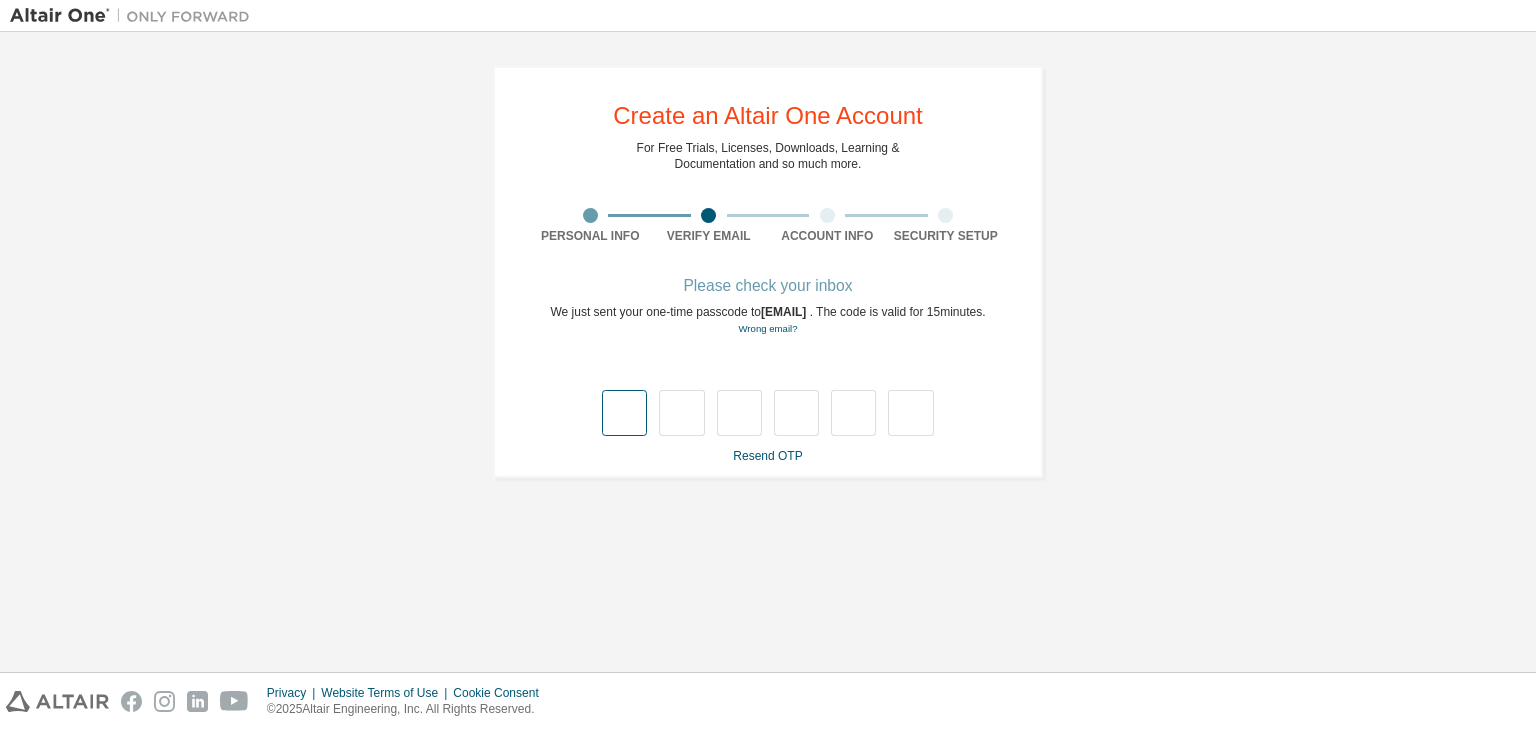type on "*" 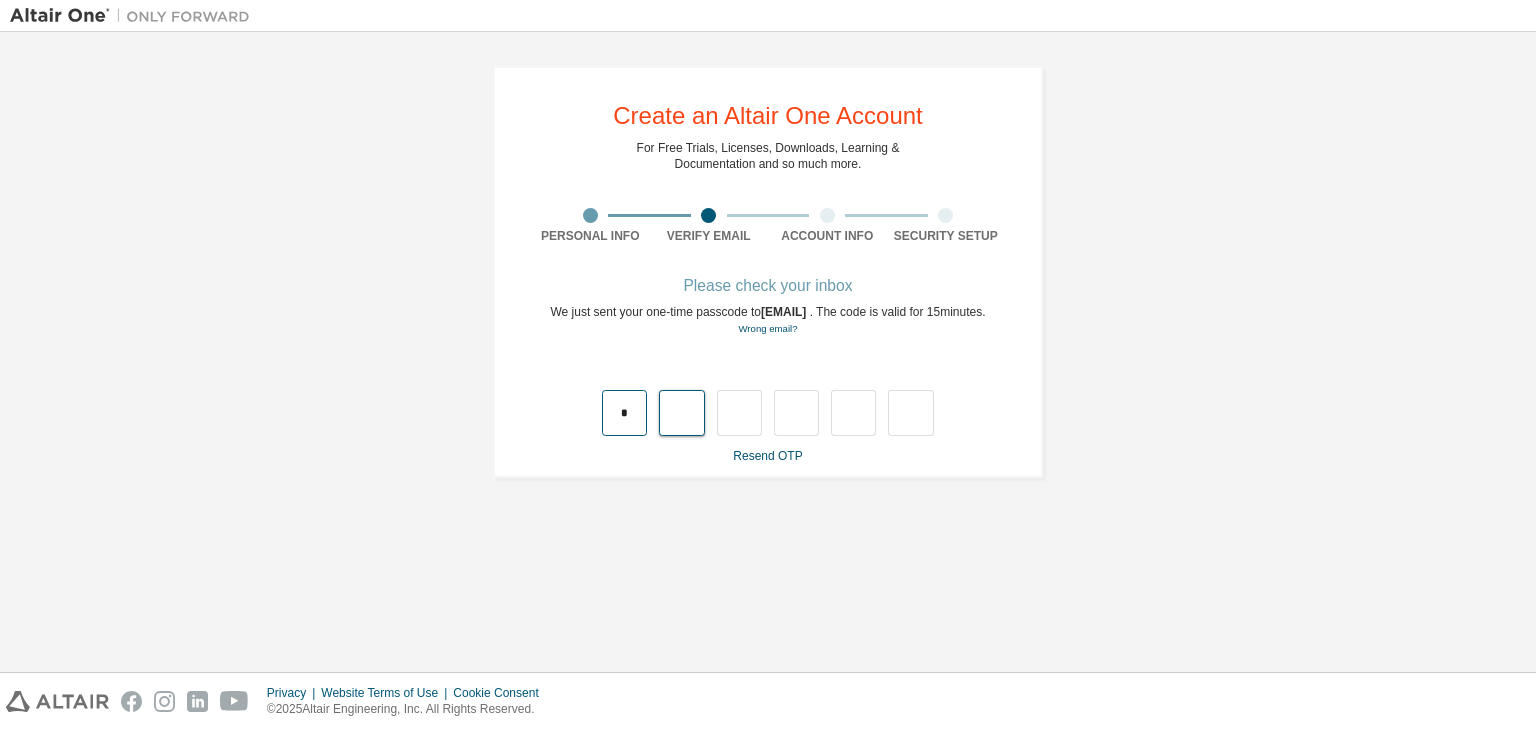 type on "*" 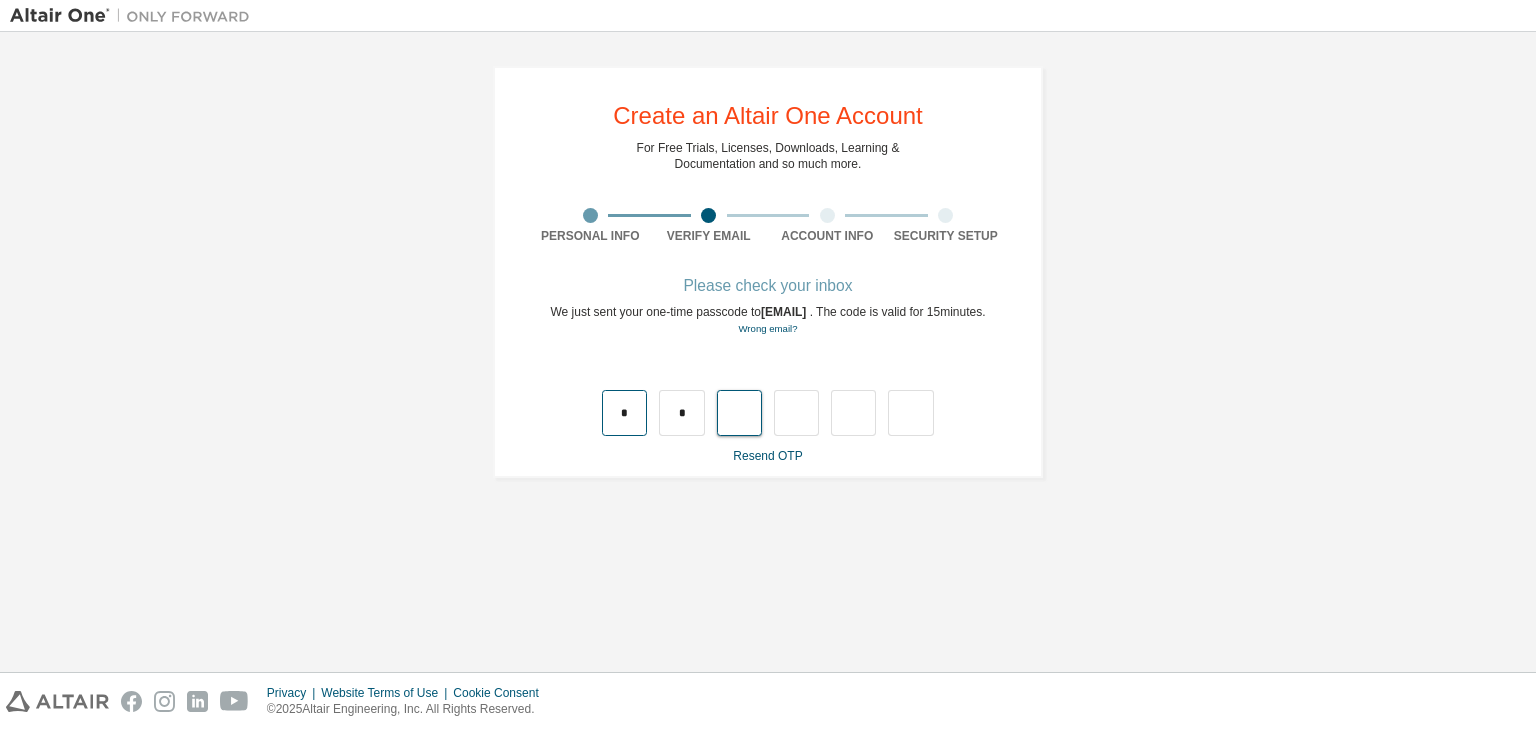type on "*" 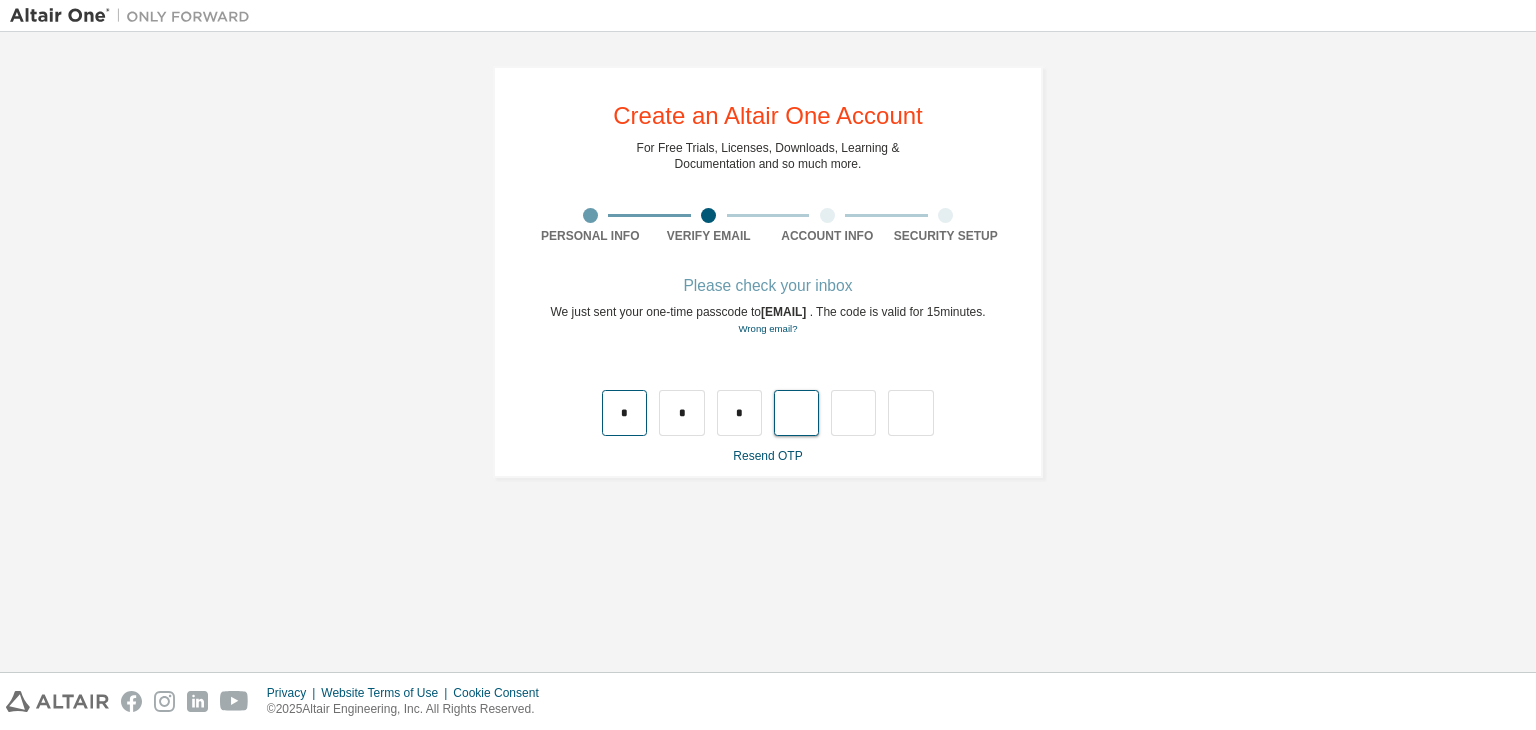 type on "*" 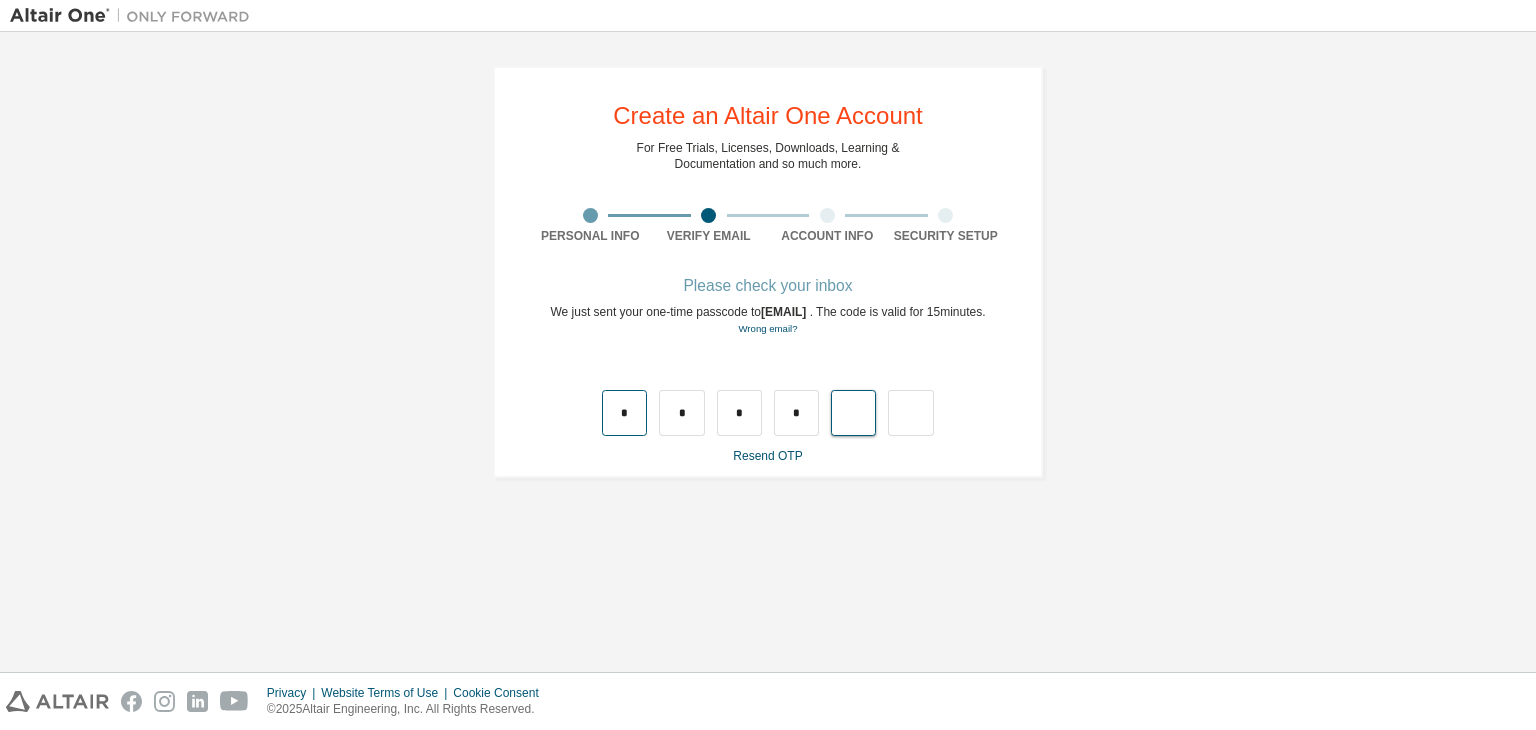type on "*" 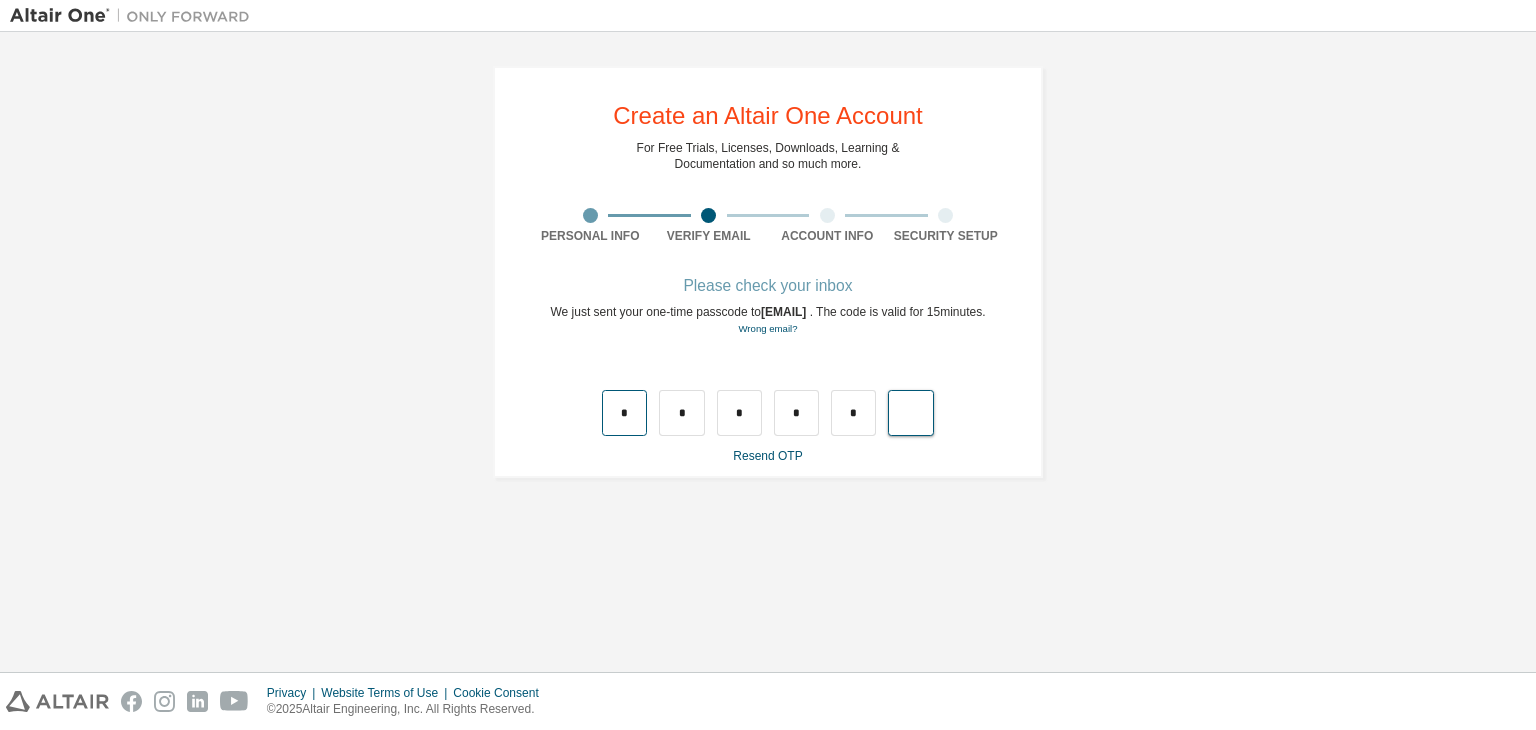 type on "*" 